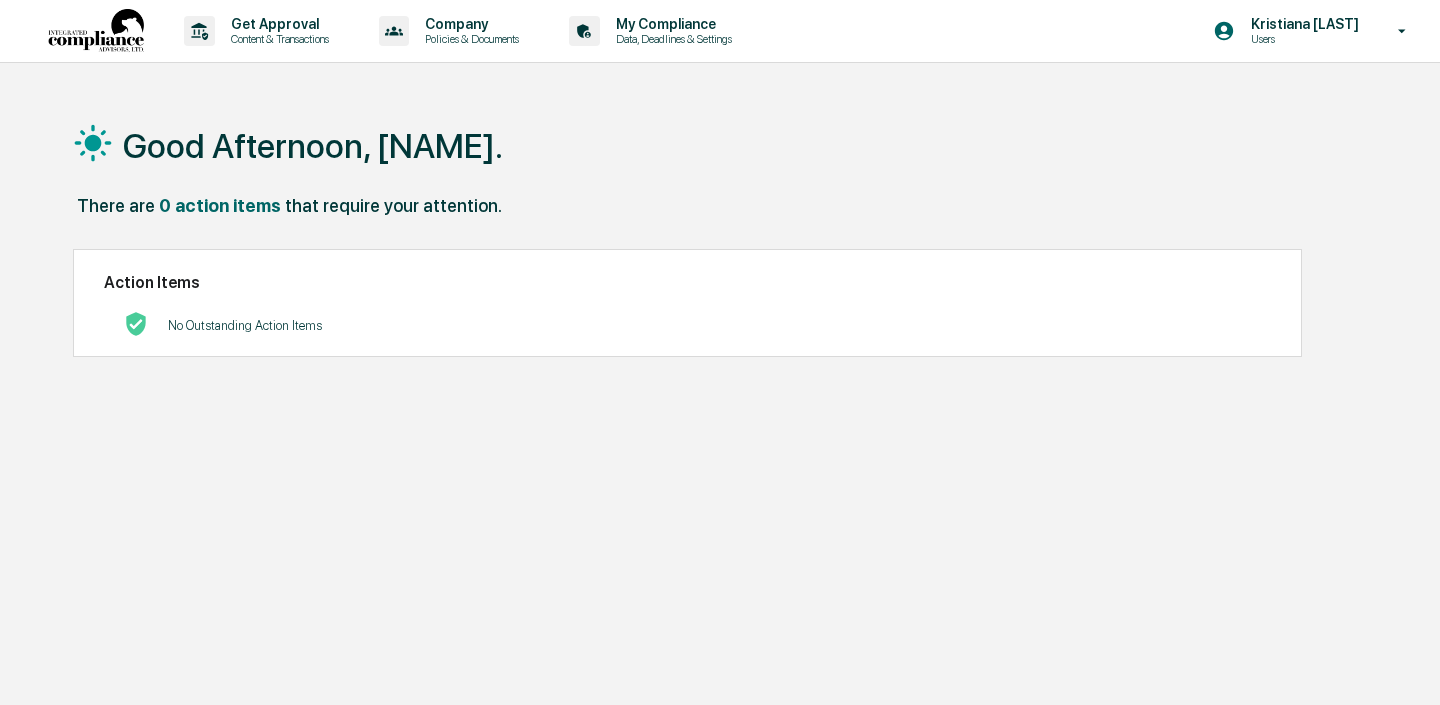 scroll, scrollTop: 0, scrollLeft: 0, axis: both 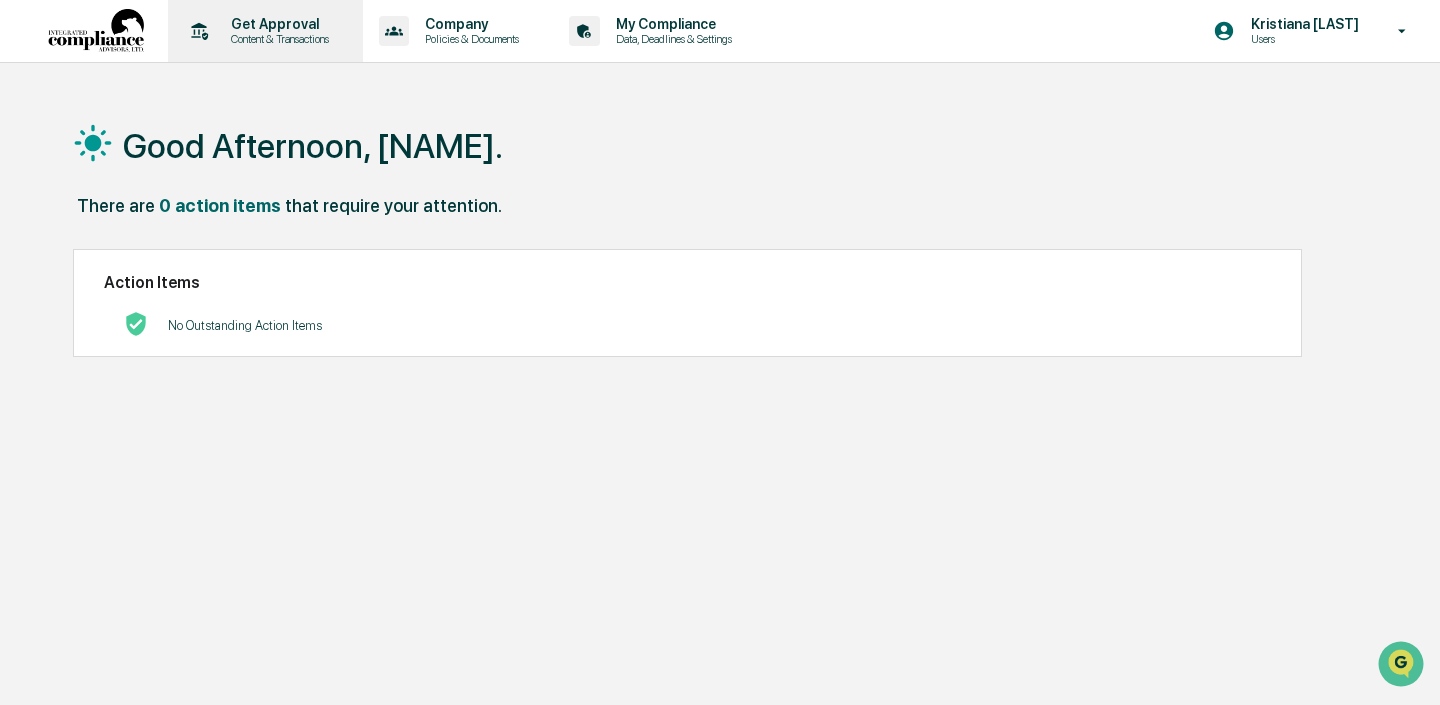 click on "Content & Transactions" at bounding box center (277, 39) 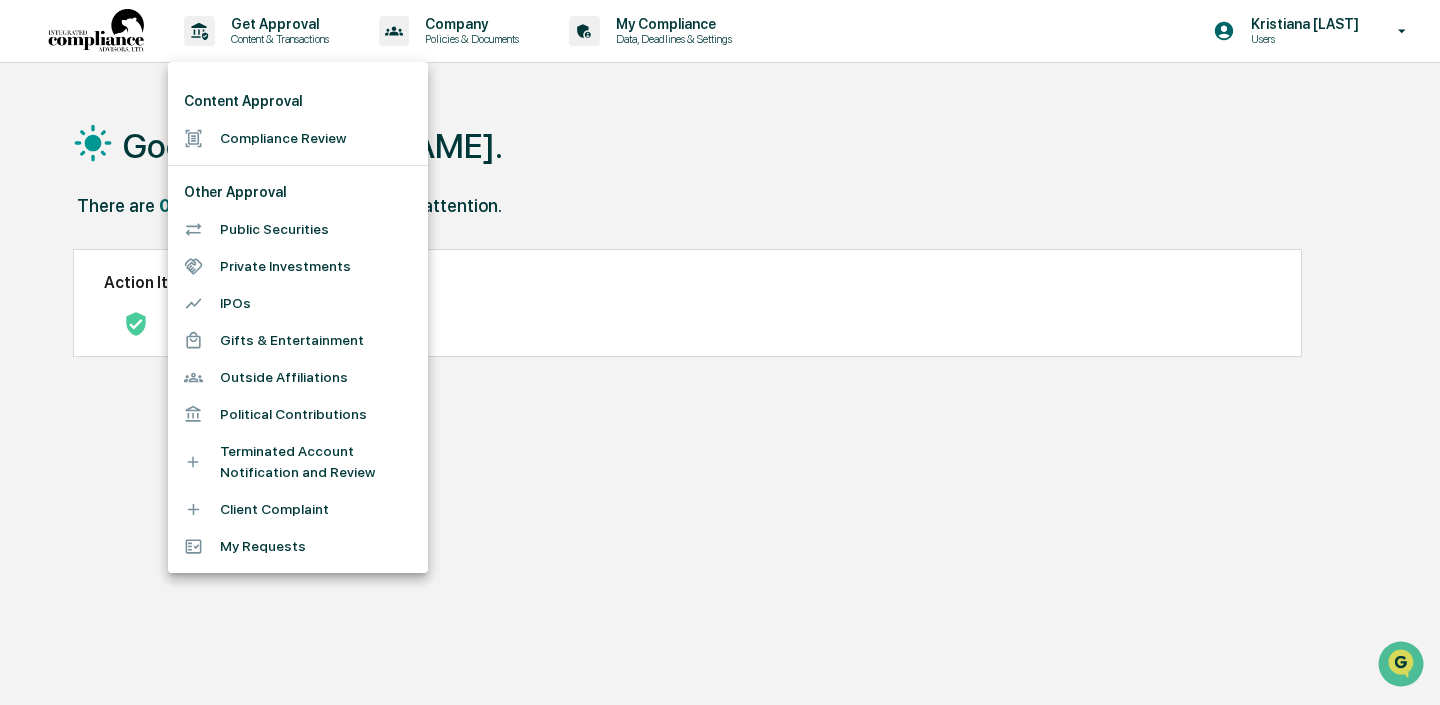 click on "Outside Affiliations" at bounding box center [298, 377] 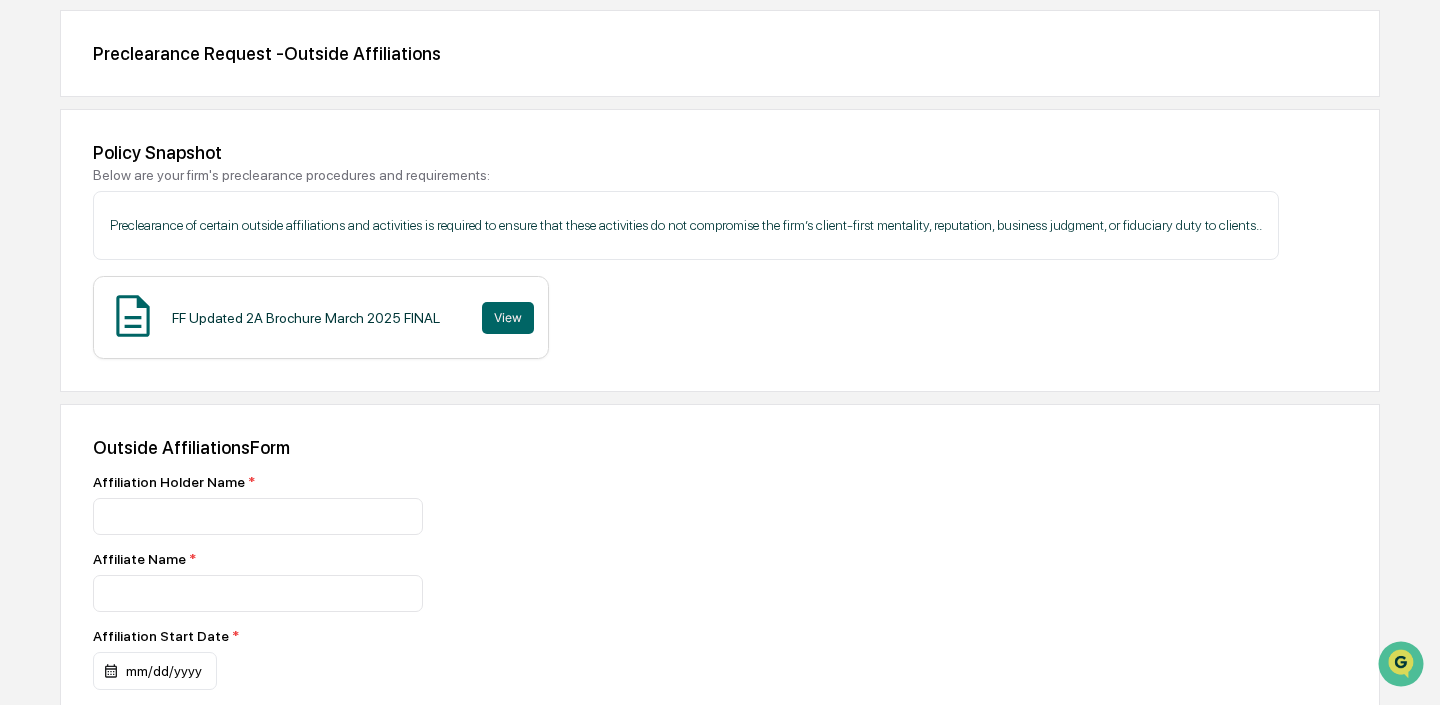 scroll, scrollTop: 181, scrollLeft: 0, axis: vertical 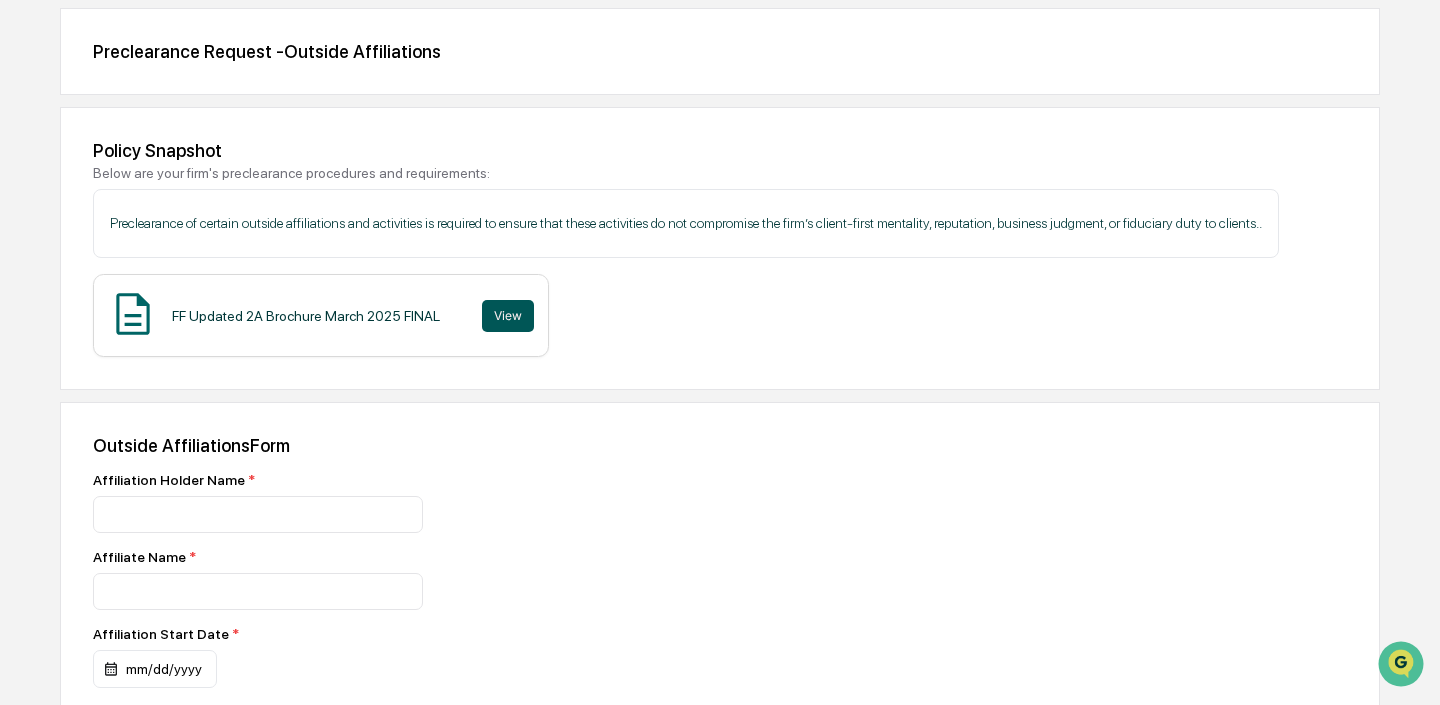 click on "View" at bounding box center (508, 316) 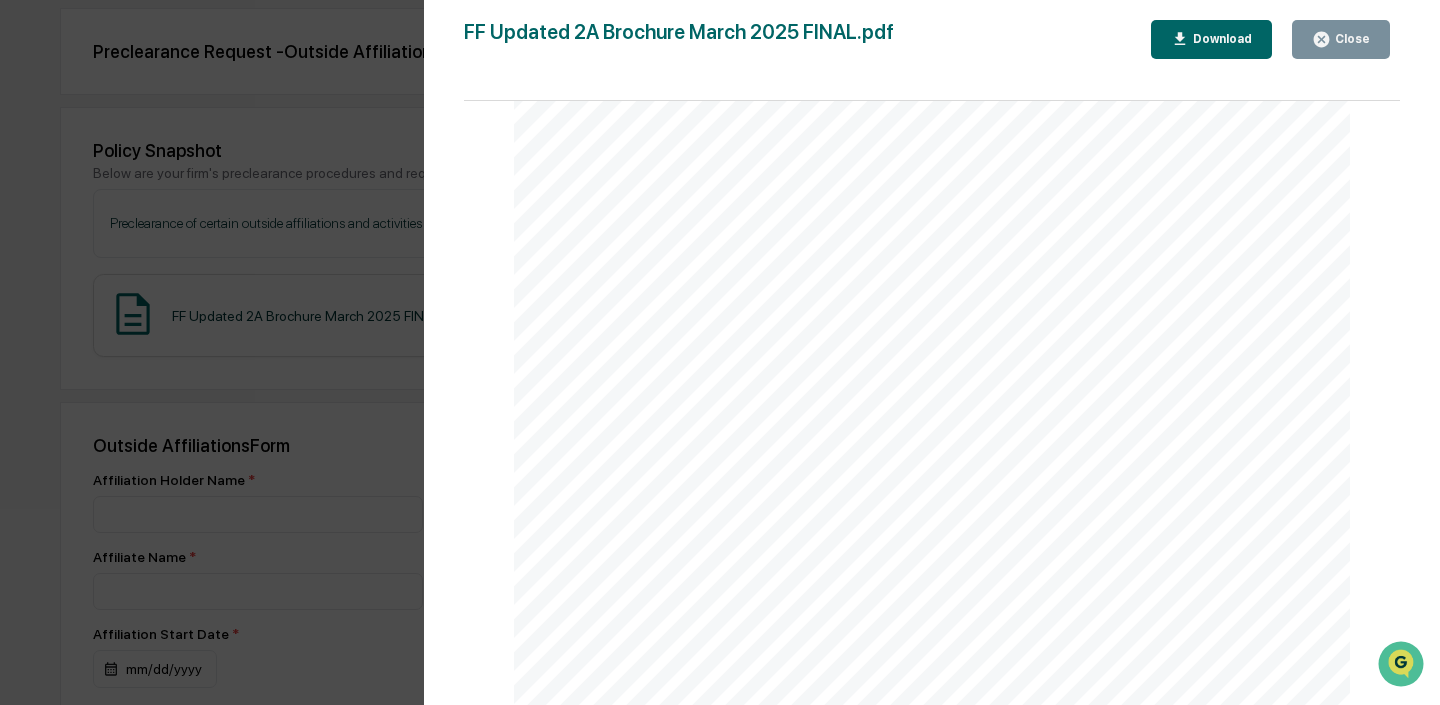 scroll, scrollTop: 2416, scrollLeft: 0, axis: vertical 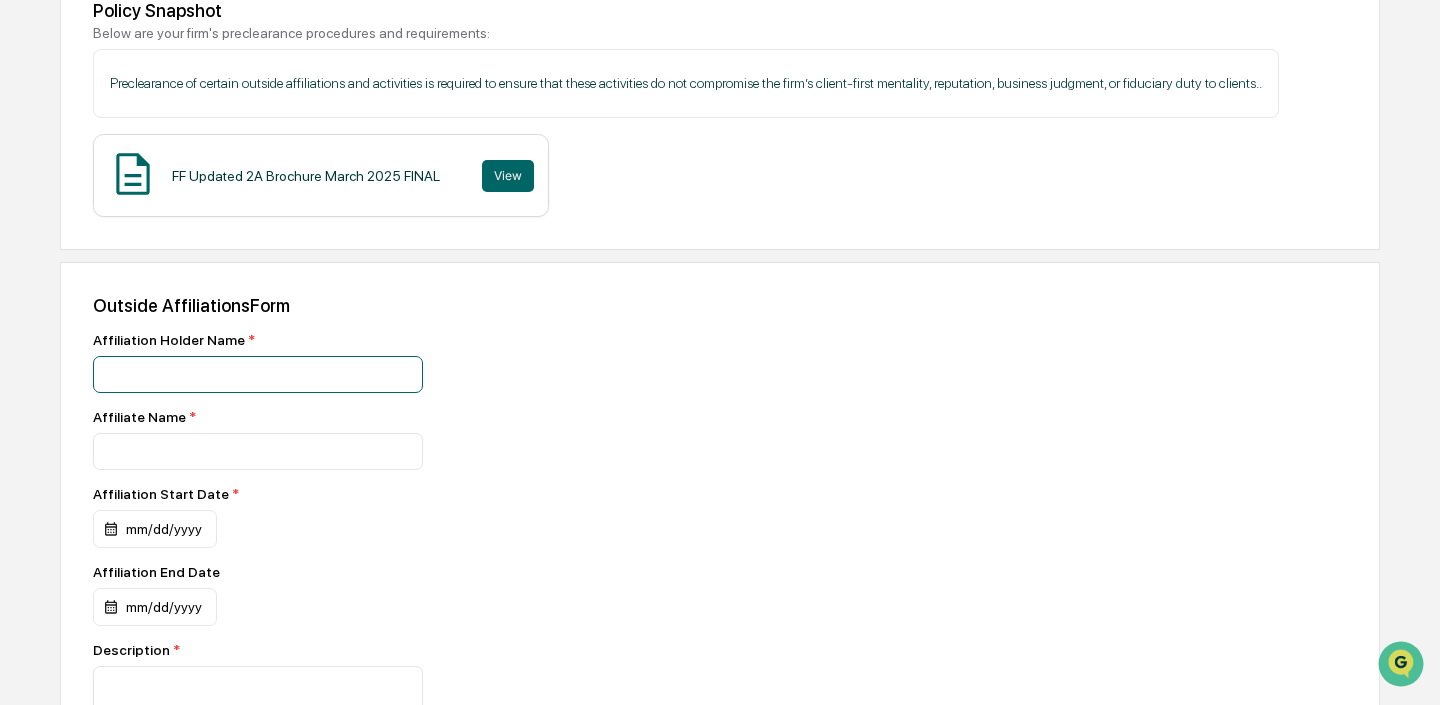 click at bounding box center [258, 374] 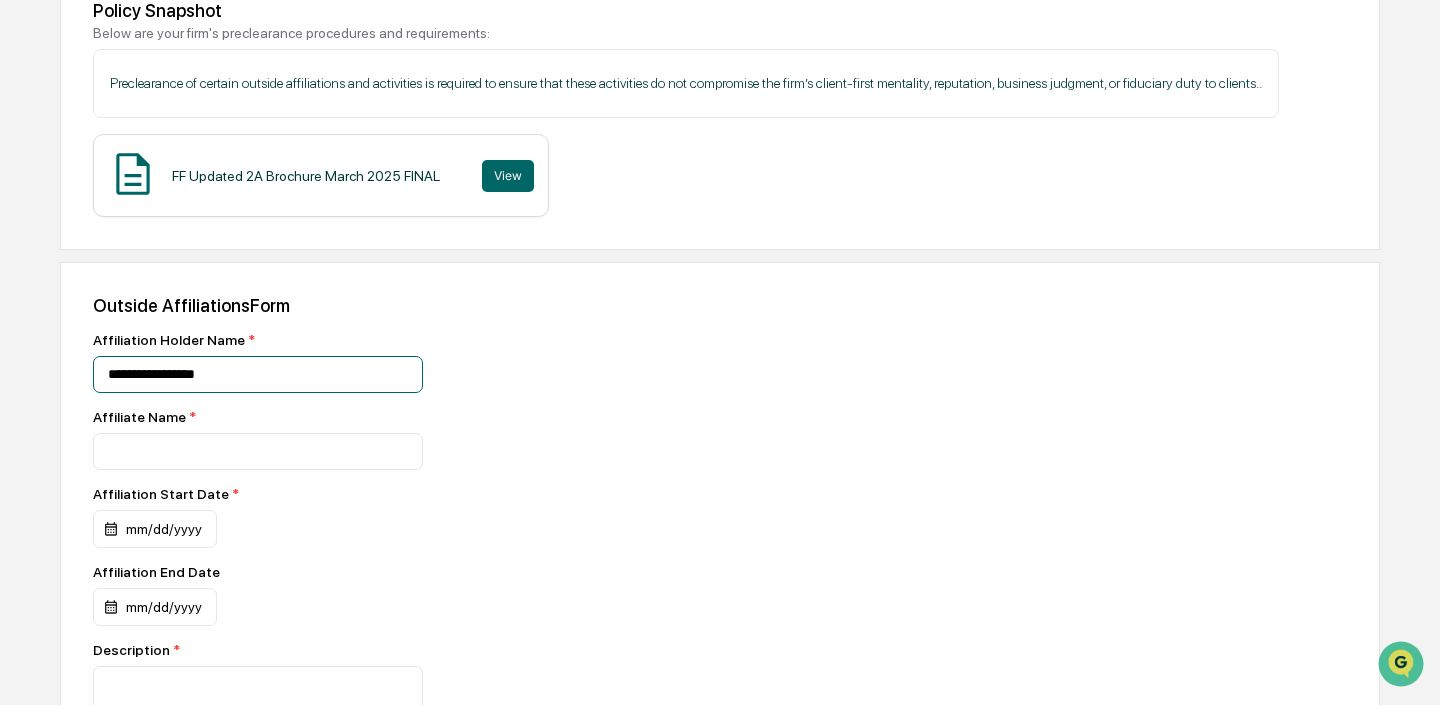 type on "**********" 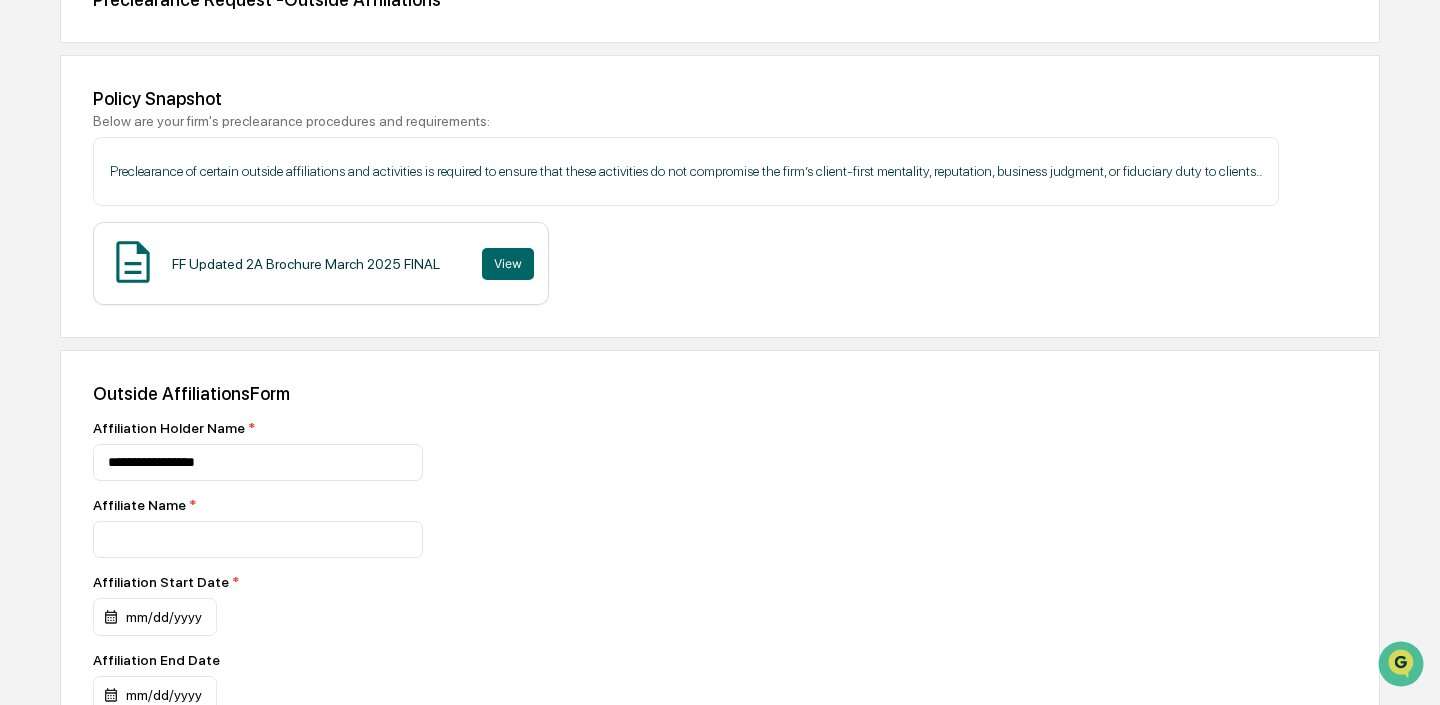 scroll, scrollTop: 236, scrollLeft: 0, axis: vertical 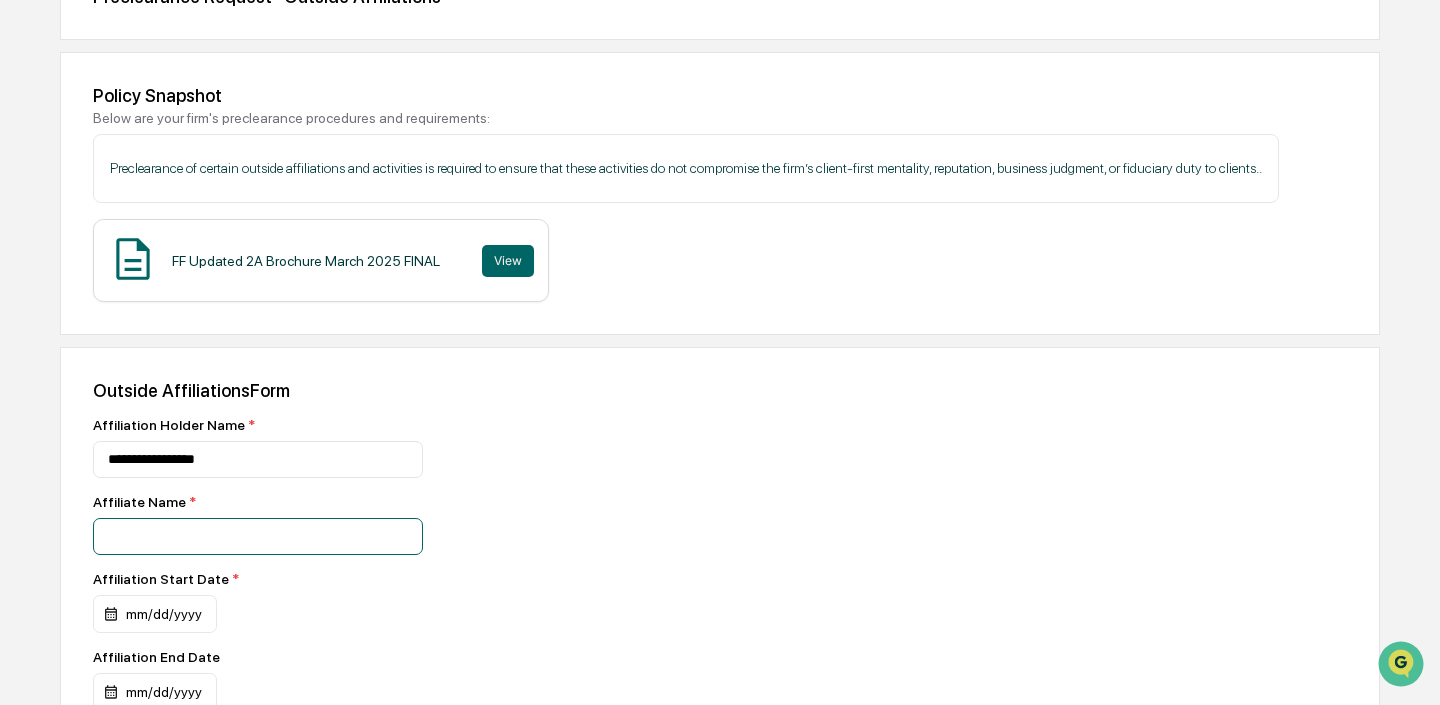 click at bounding box center (258, 459) 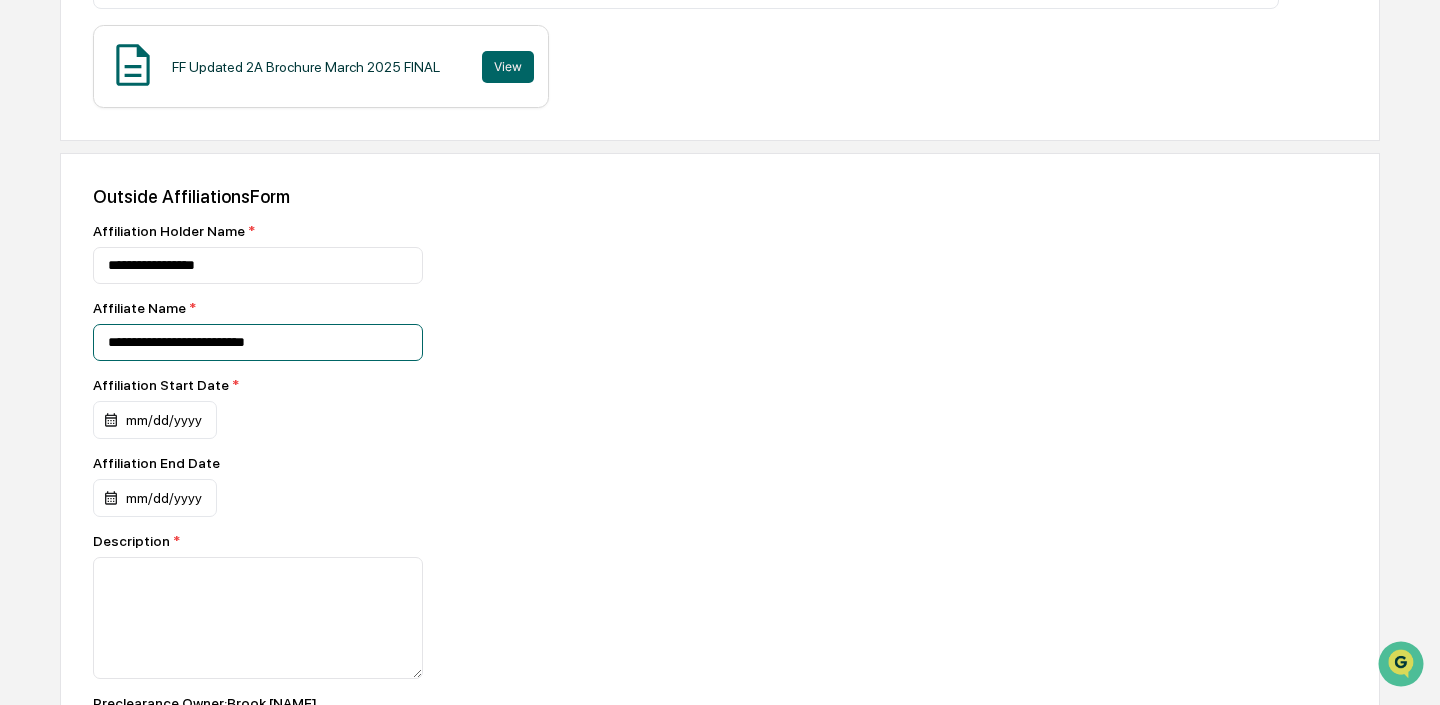 scroll, scrollTop: 453, scrollLeft: 0, axis: vertical 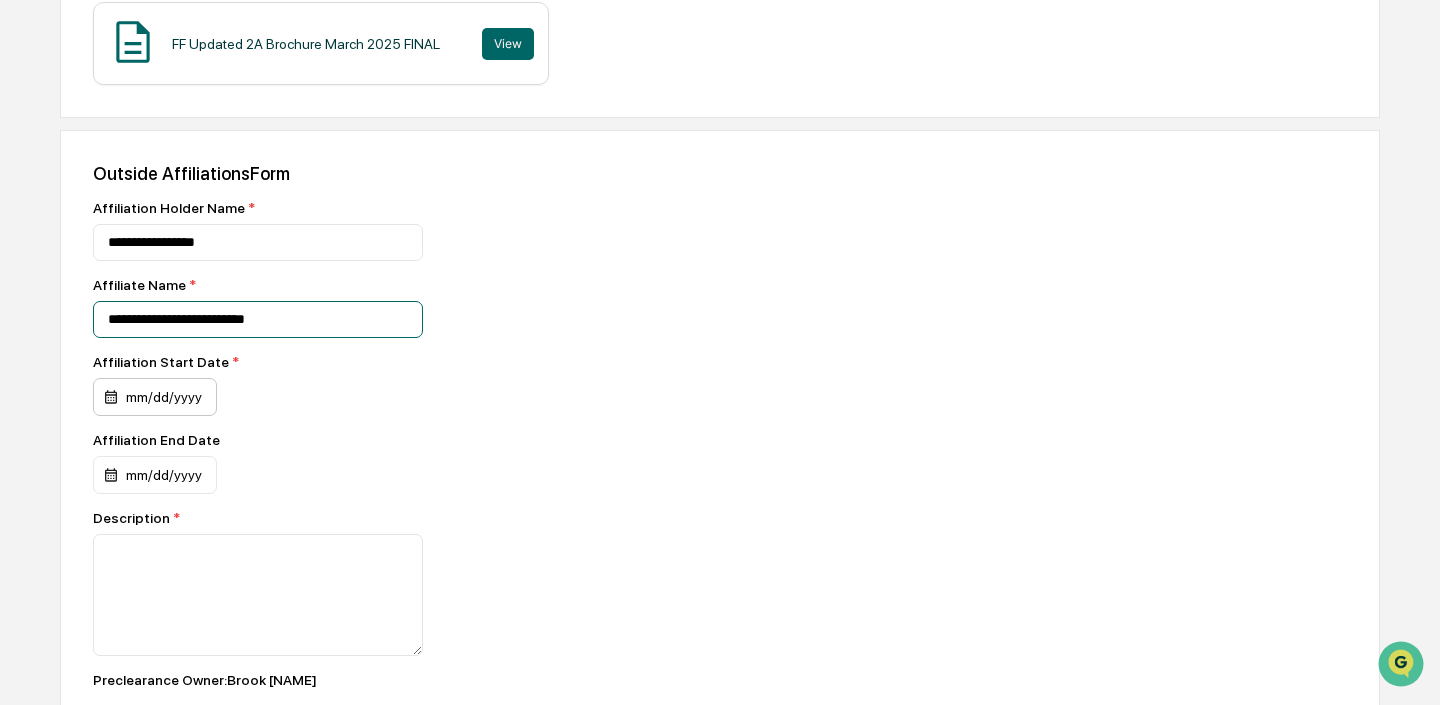 type on "**********" 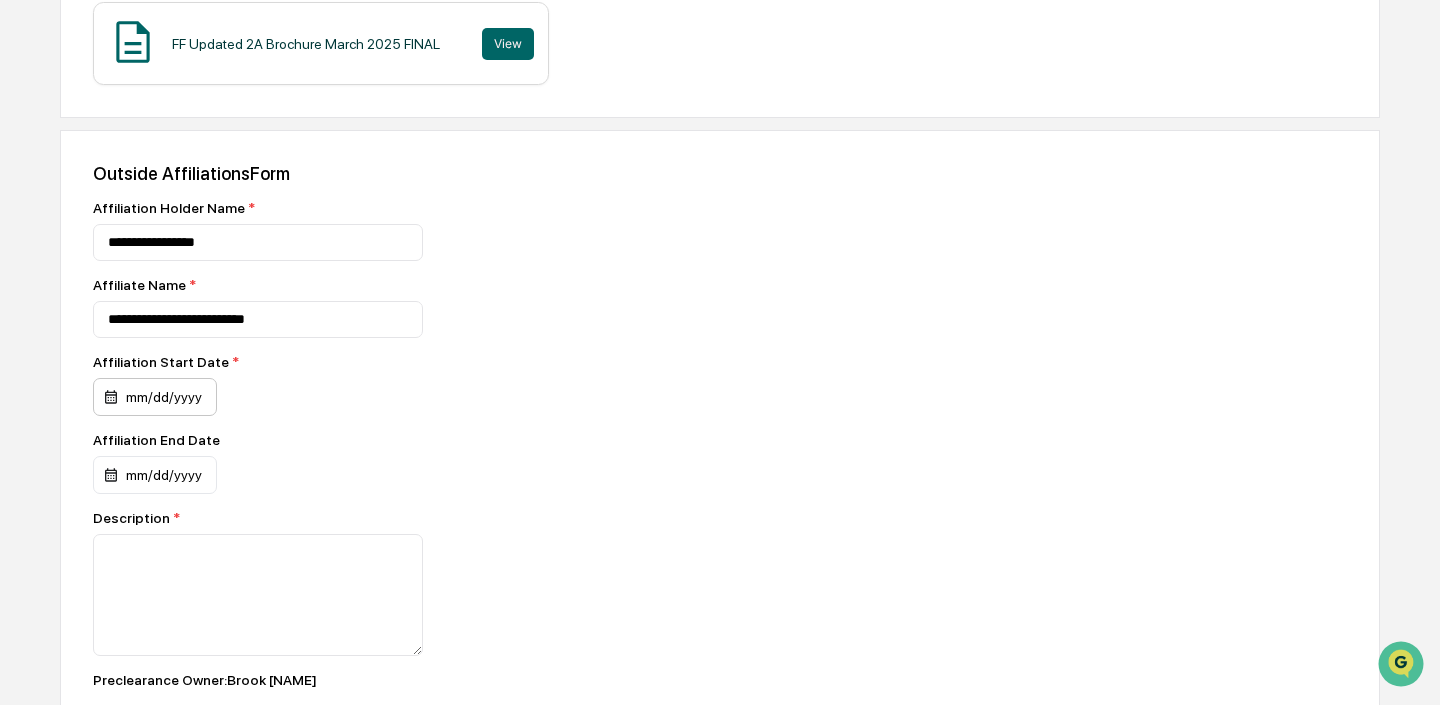 click on "mm/dd/yyyy" at bounding box center [155, 397] 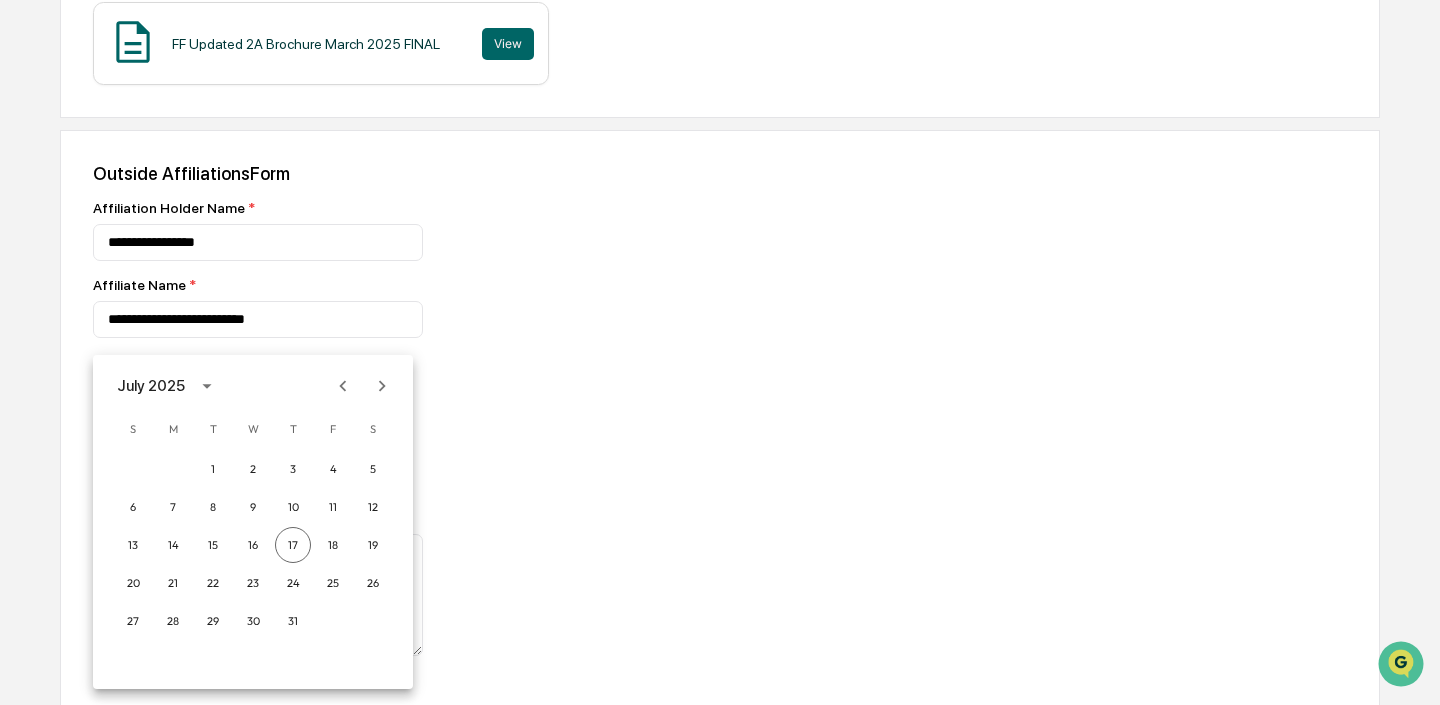 click at bounding box center [720, 352] 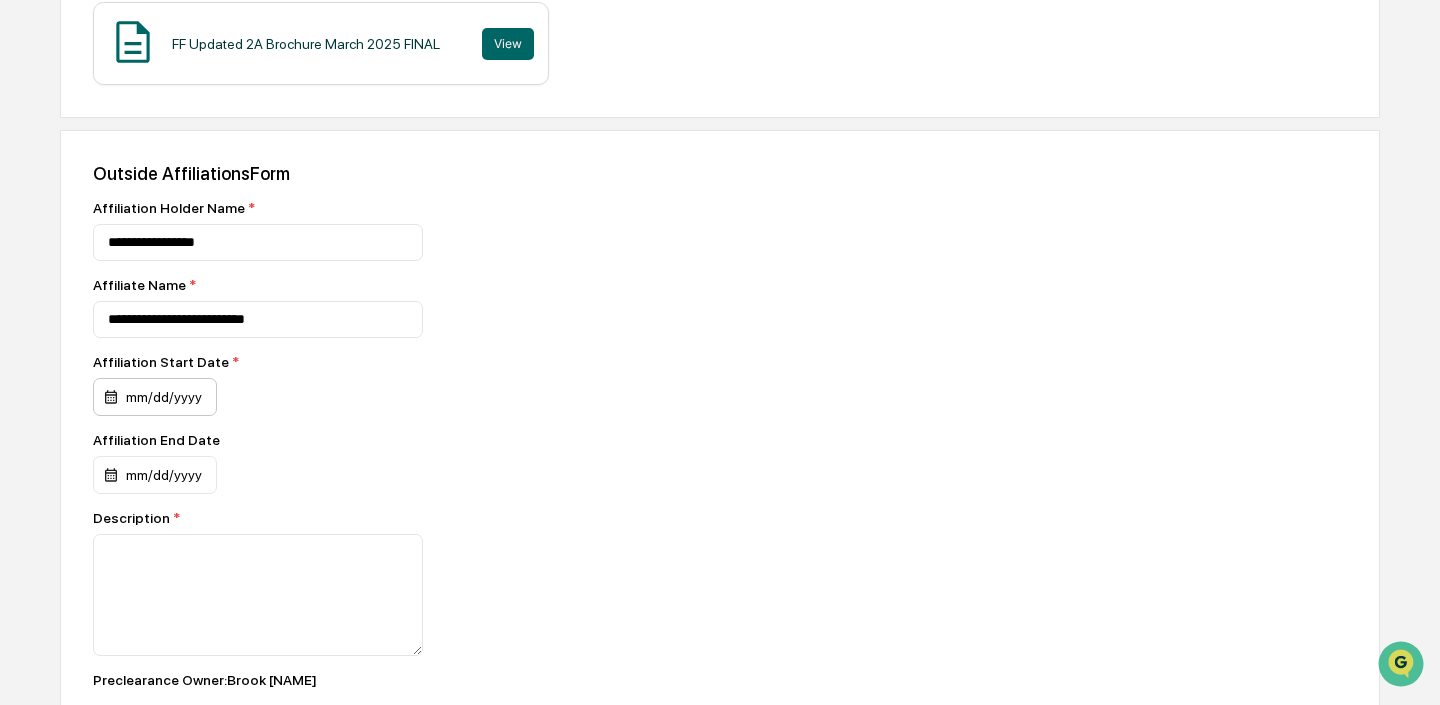 click on "mm/dd/yyyy" at bounding box center [155, 397] 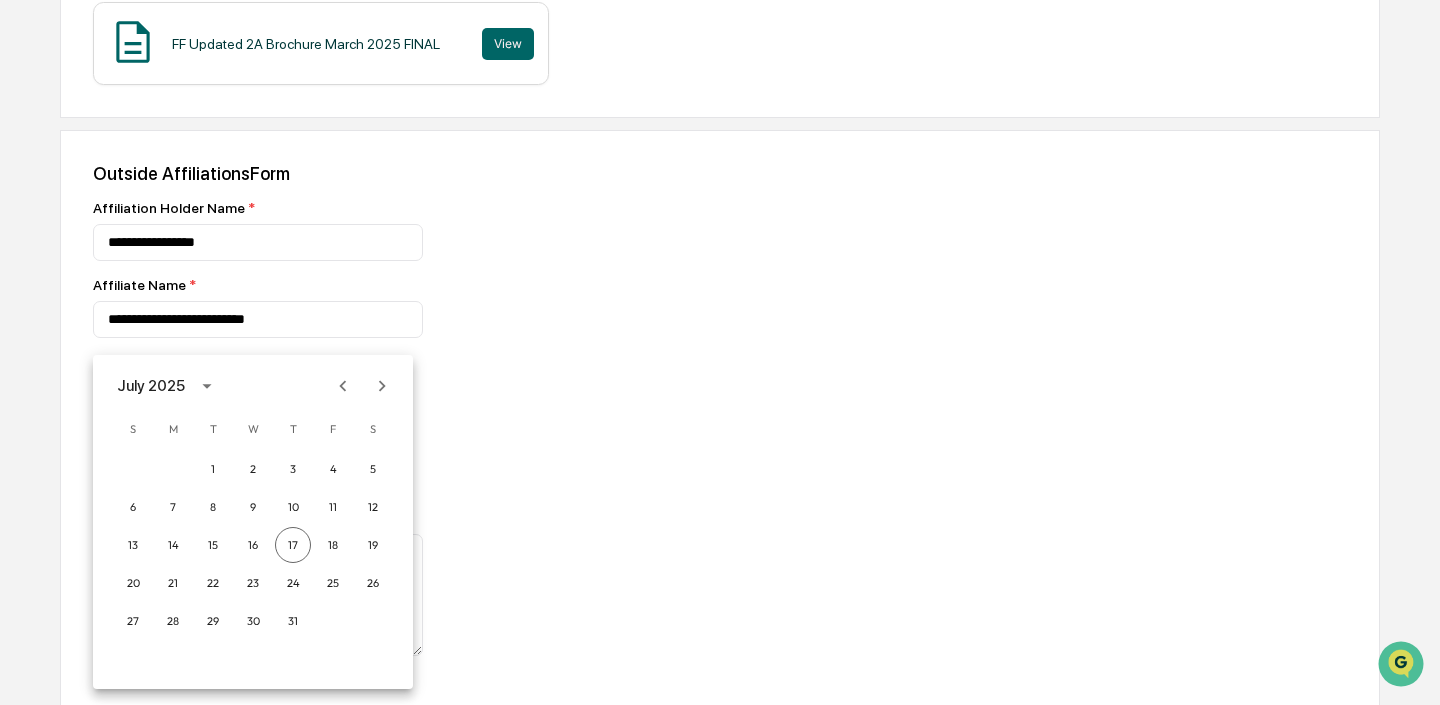 click on "July 2025" at bounding box center [151, 386] 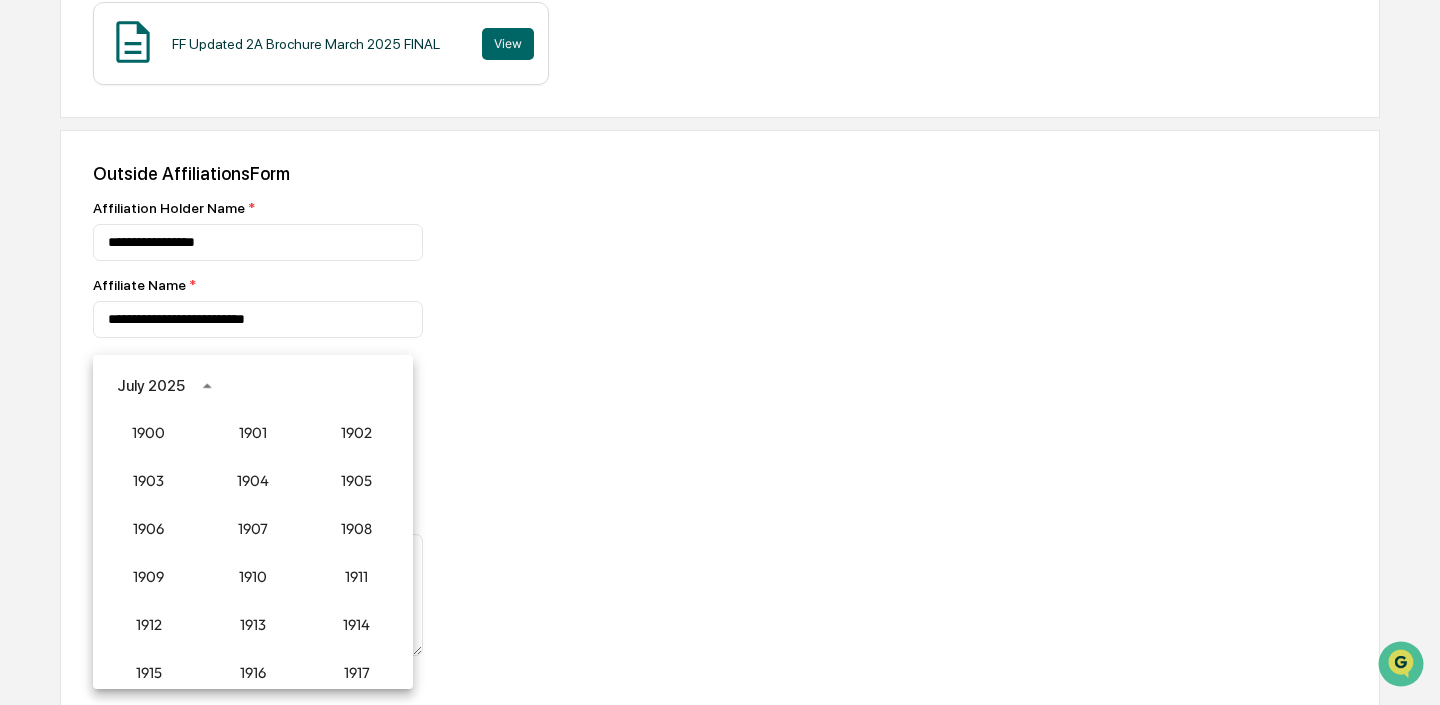 scroll, scrollTop: 1852, scrollLeft: 0, axis: vertical 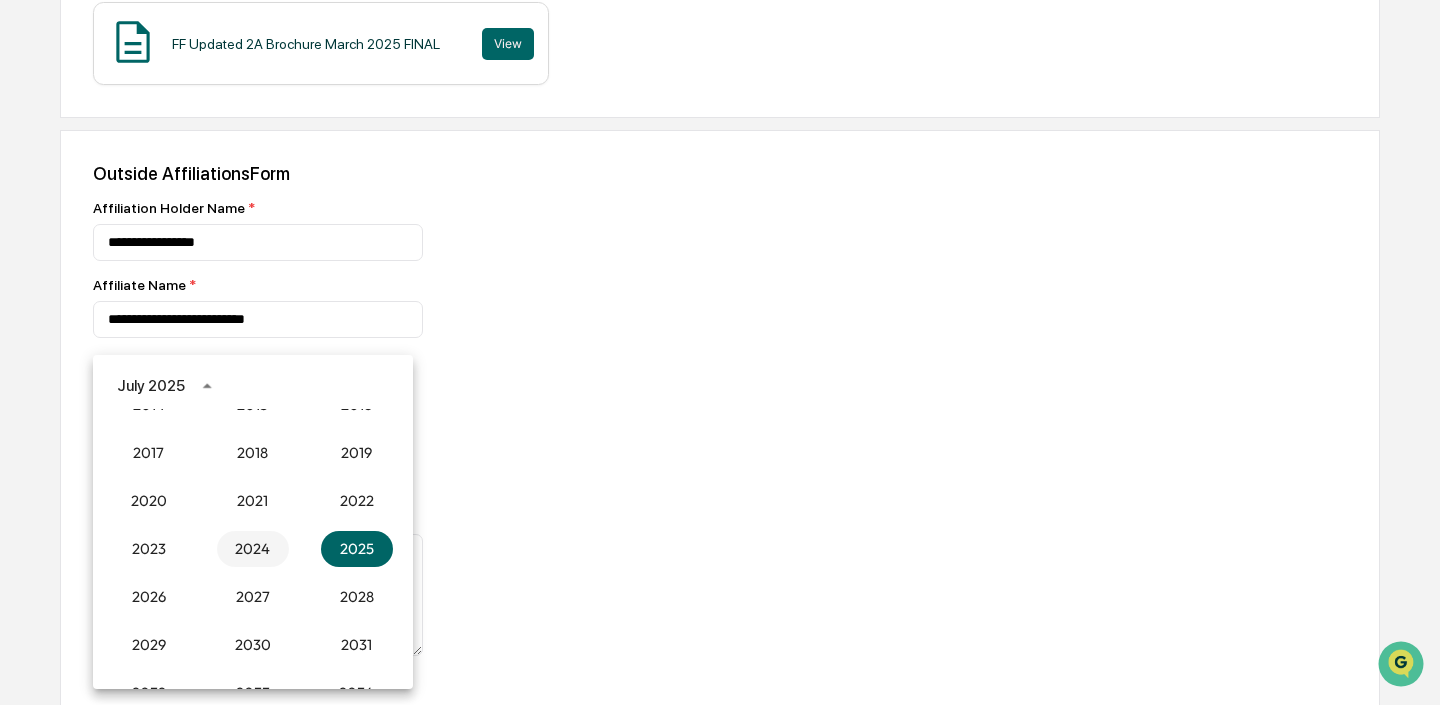 click on "2024" at bounding box center [253, 549] 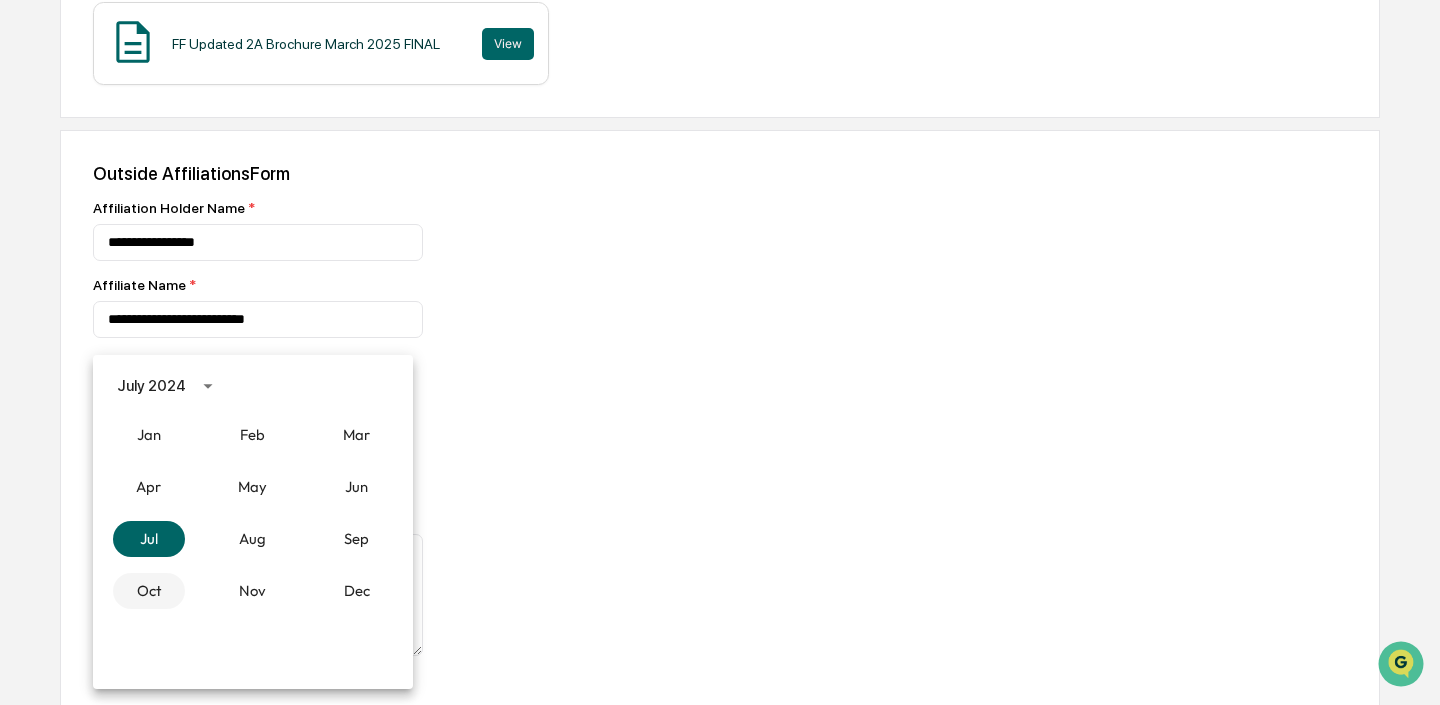 click on "Oct" at bounding box center (149, 591) 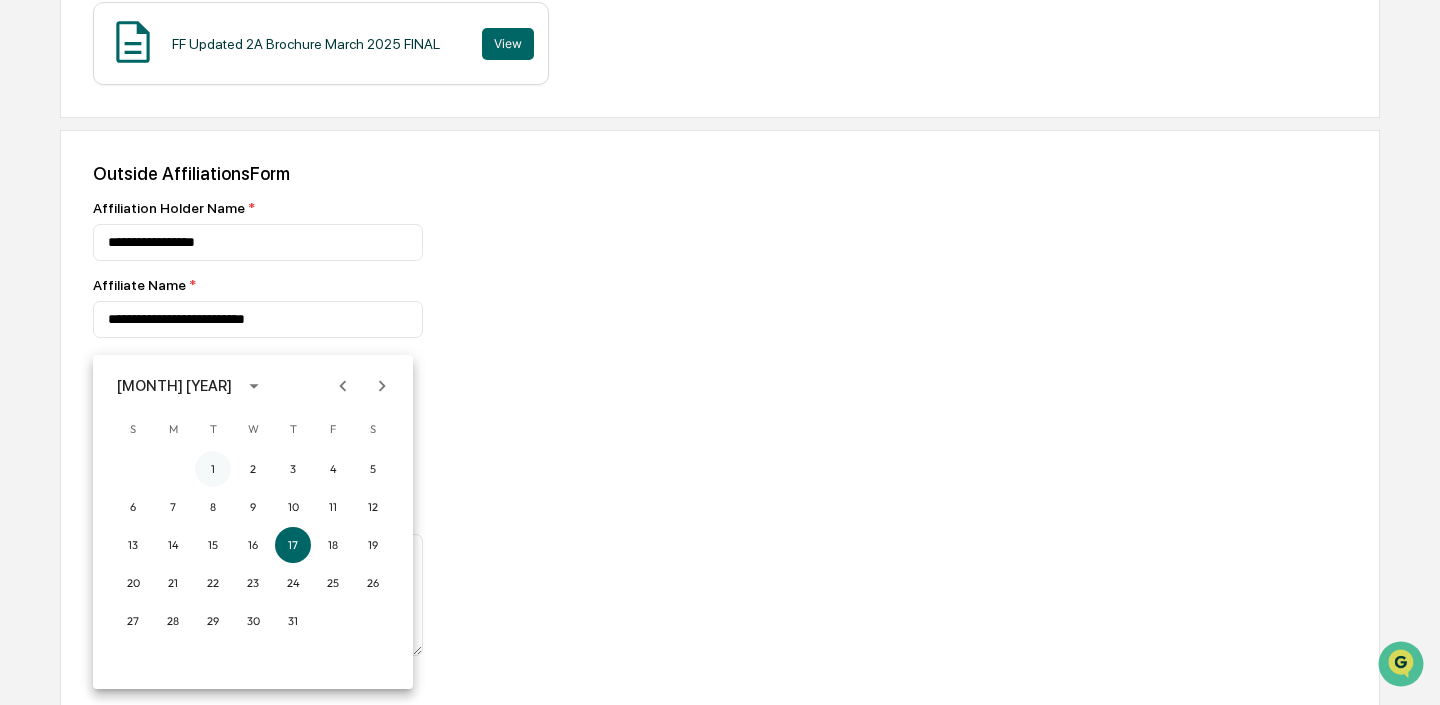 click on "1" at bounding box center (213, 469) 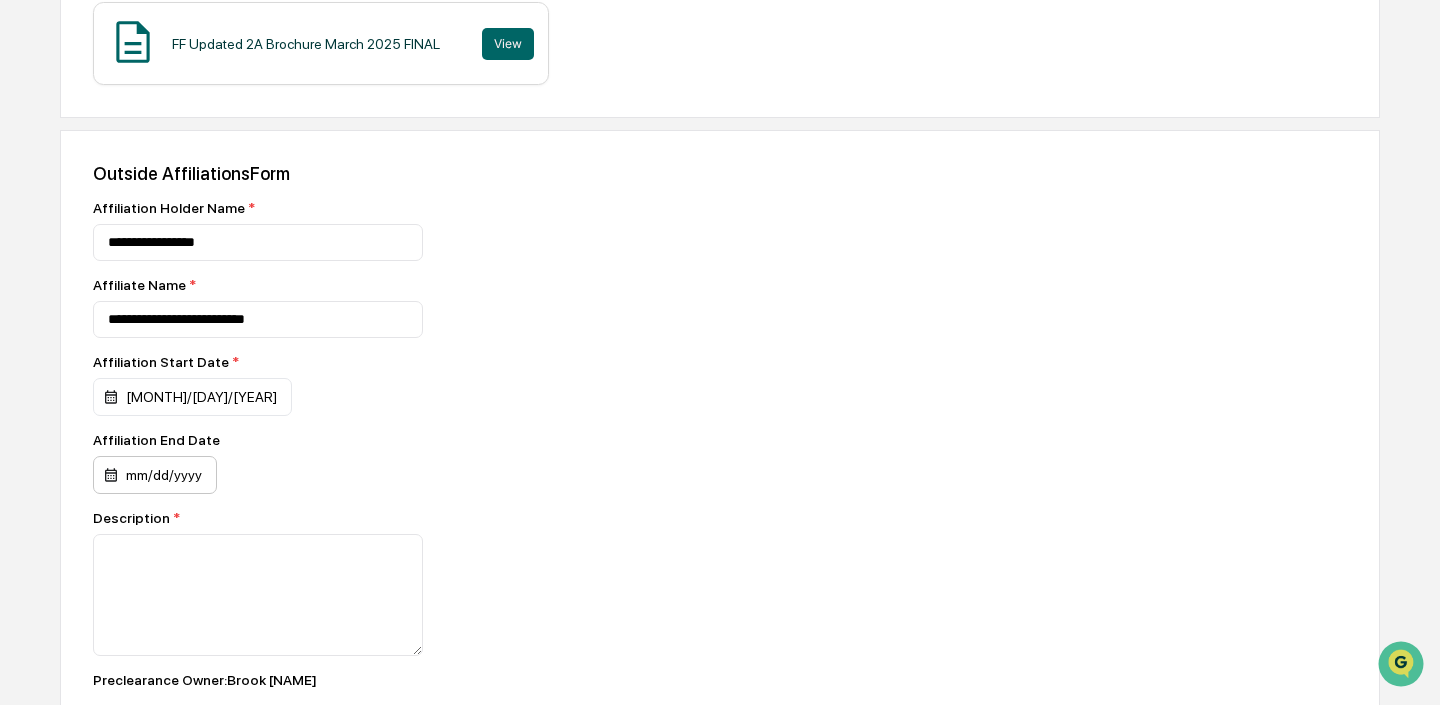 click on "mm/dd/yyyy" at bounding box center [192, 397] 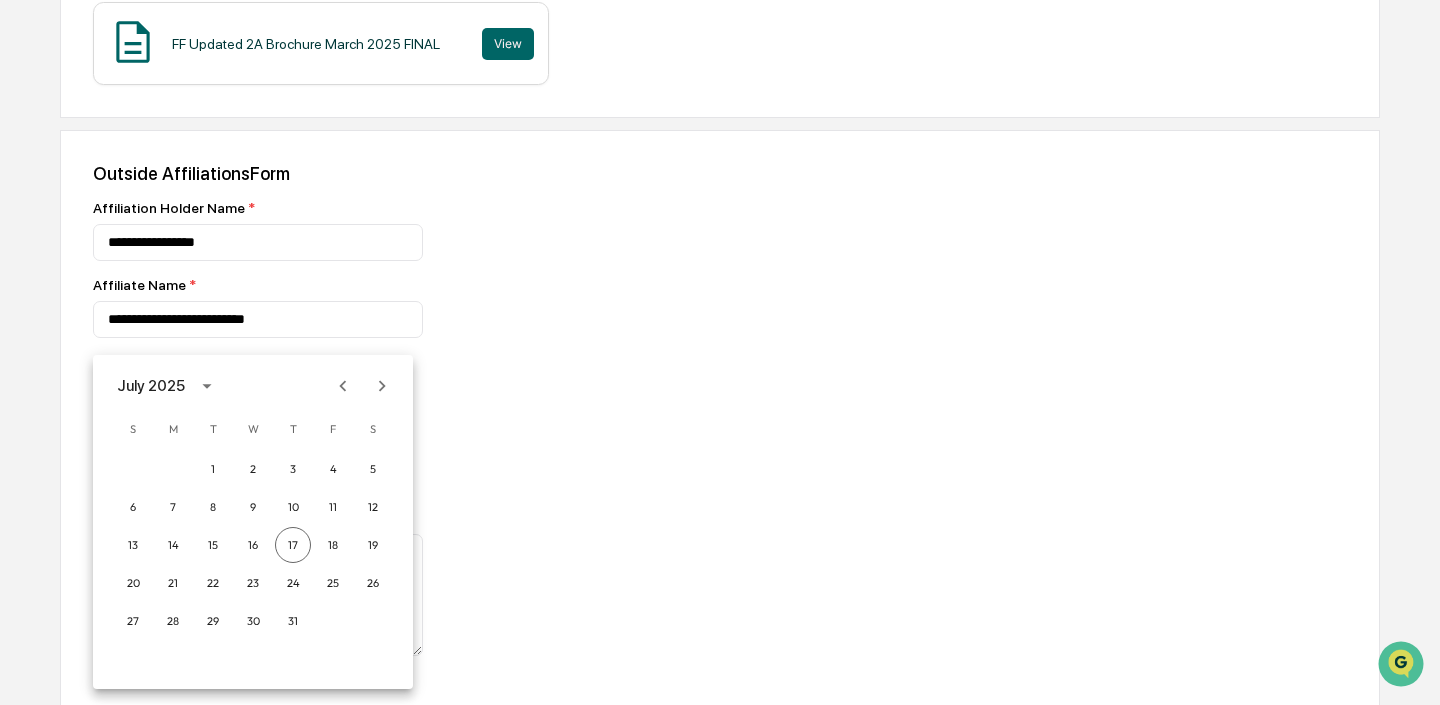 click at bounding box center (720, 352) 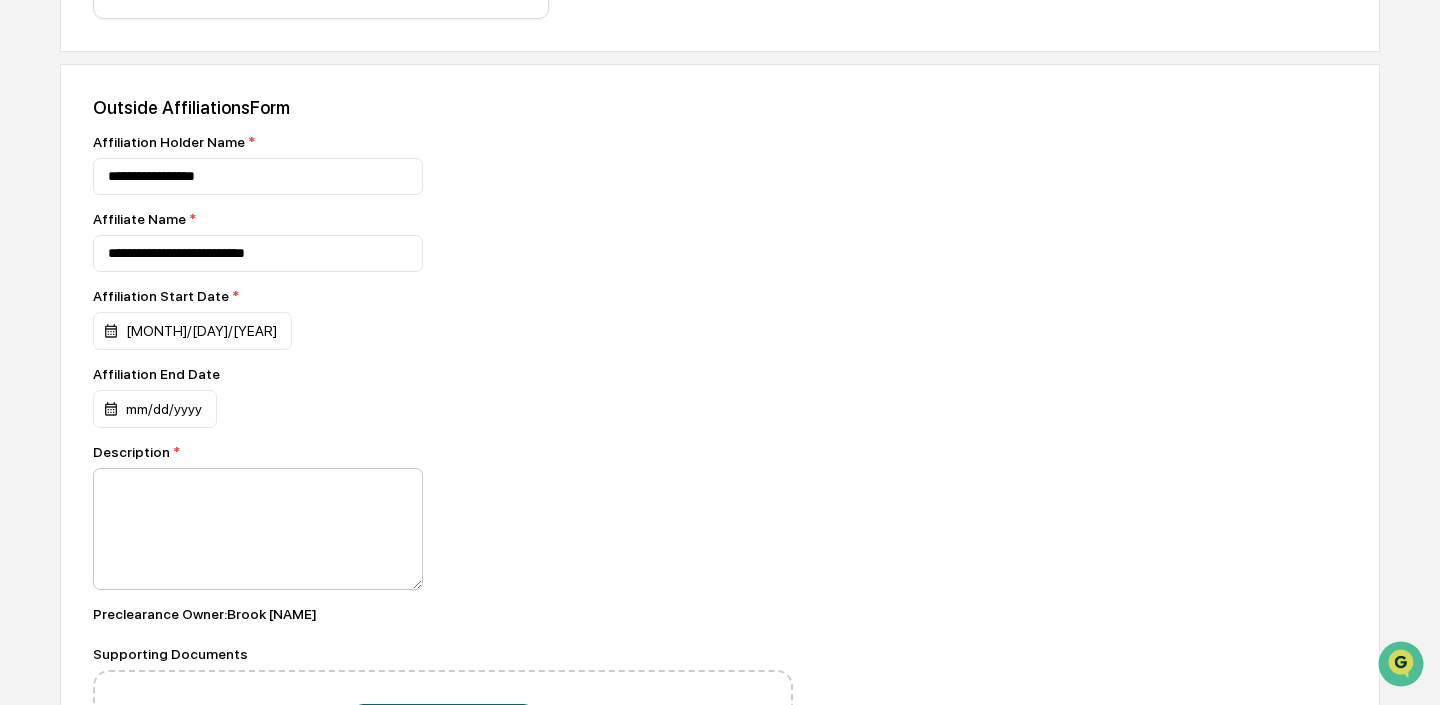 scroll, scrollTop: 542, scrollLeft: 0, axis: vertical 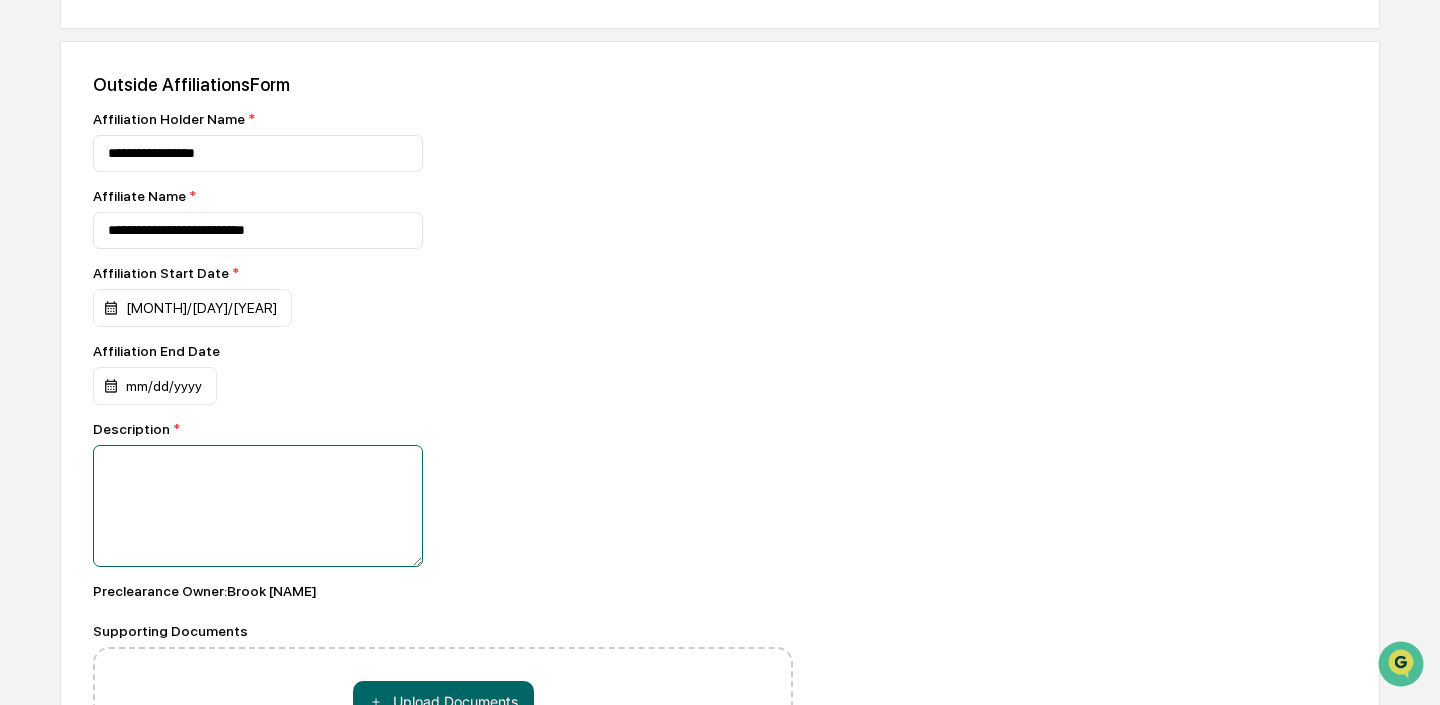 click at bounding box center [258, 506] 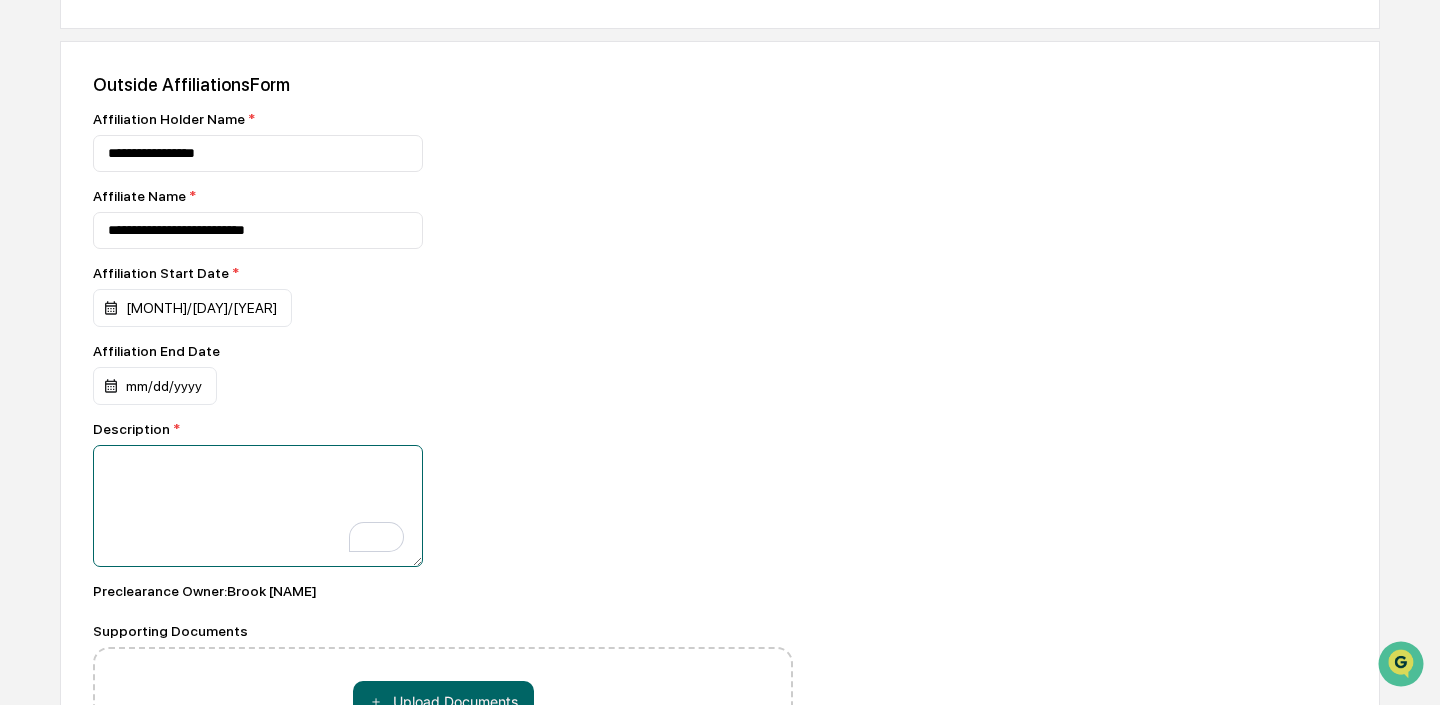 type on "*" 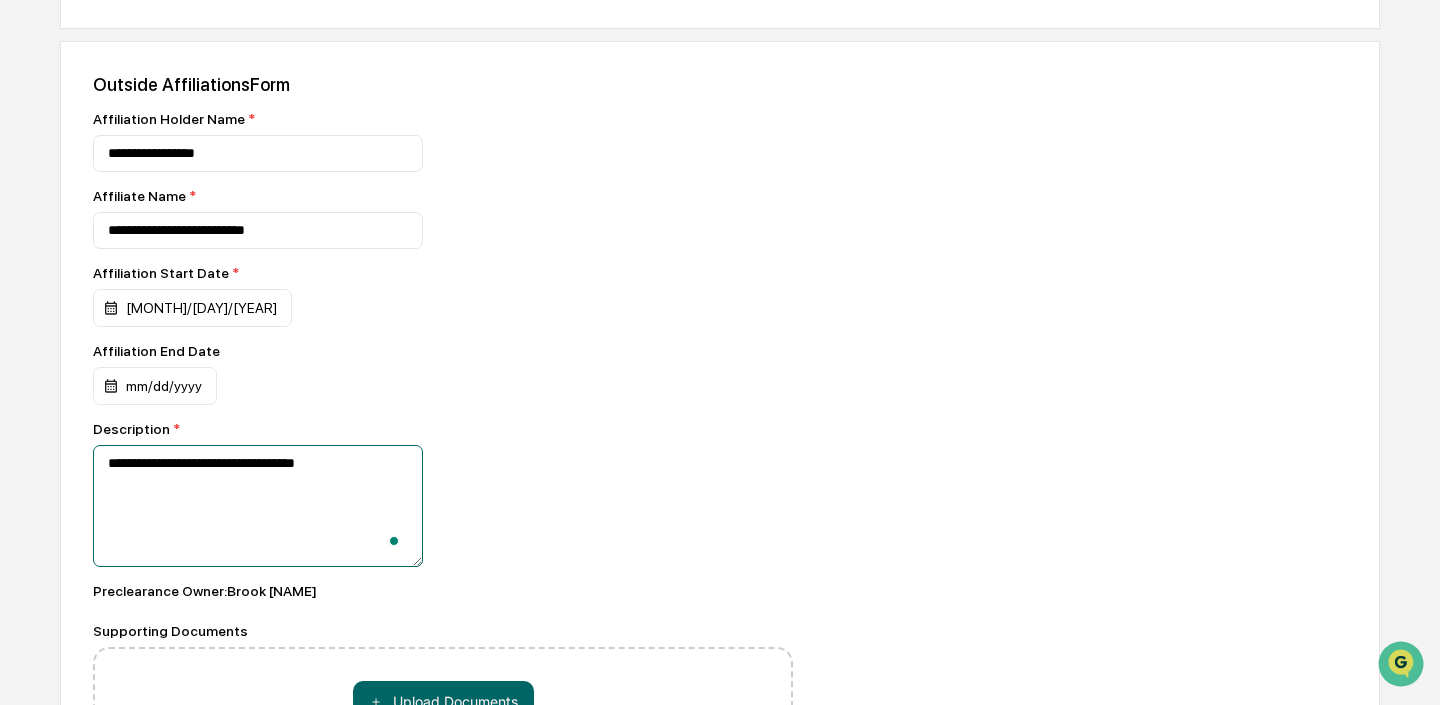 scroll, scrollTop: 735, scrollLeft: 0, axis: vertical 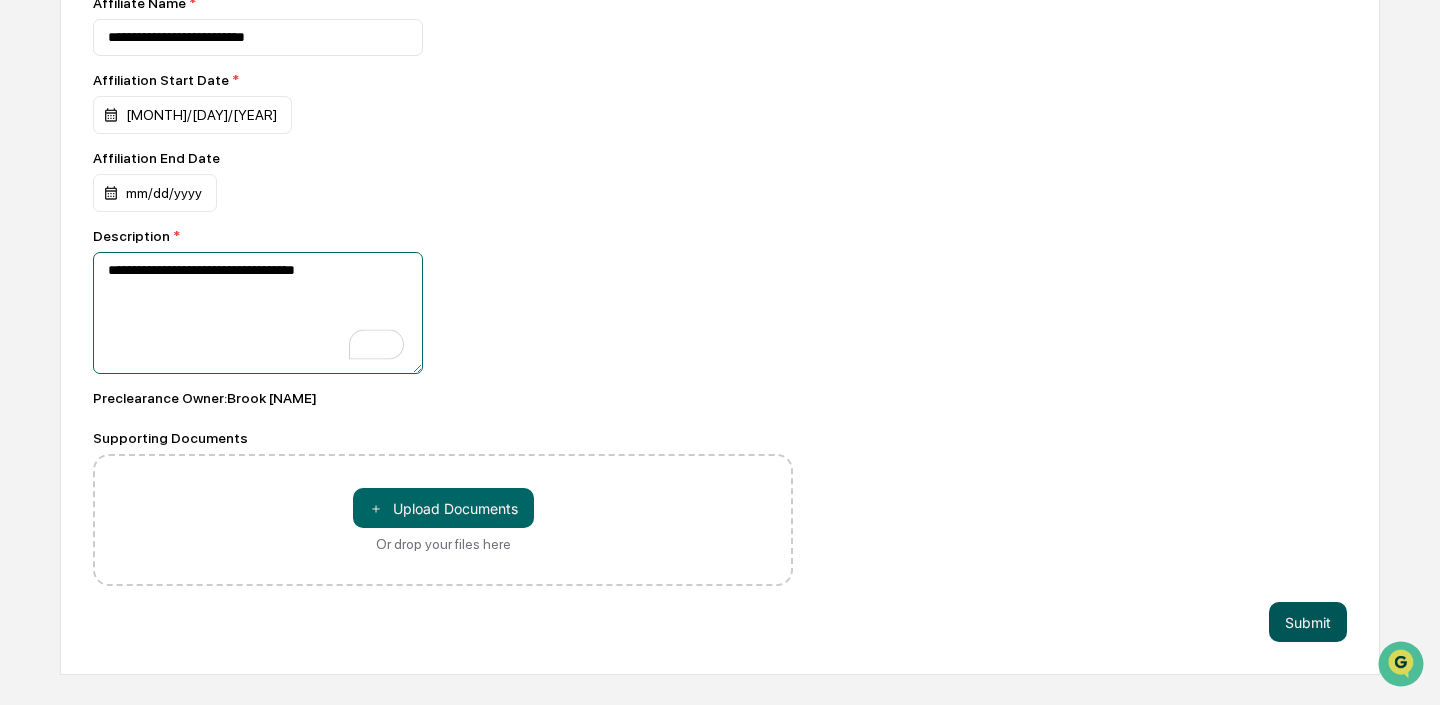 type on "**********" 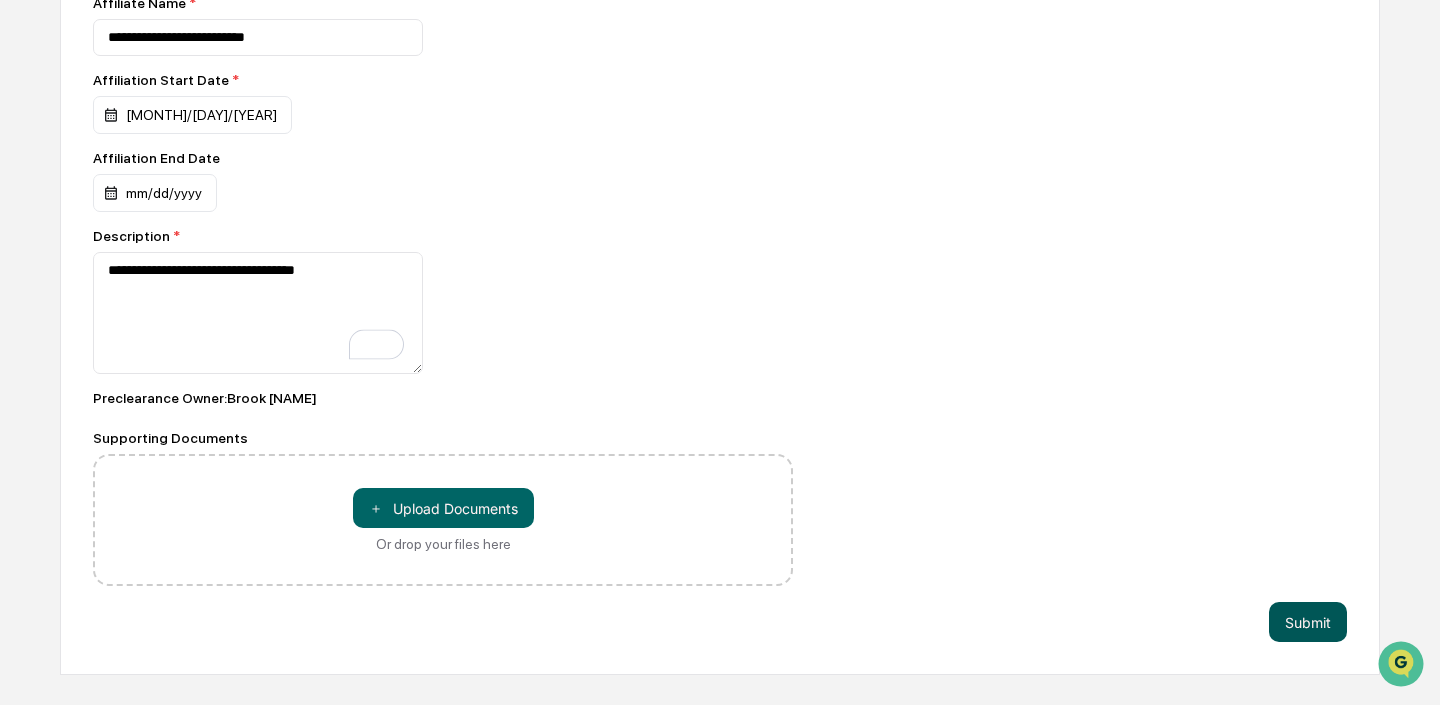 click on "Submit" at bounding box center (1308, 622) 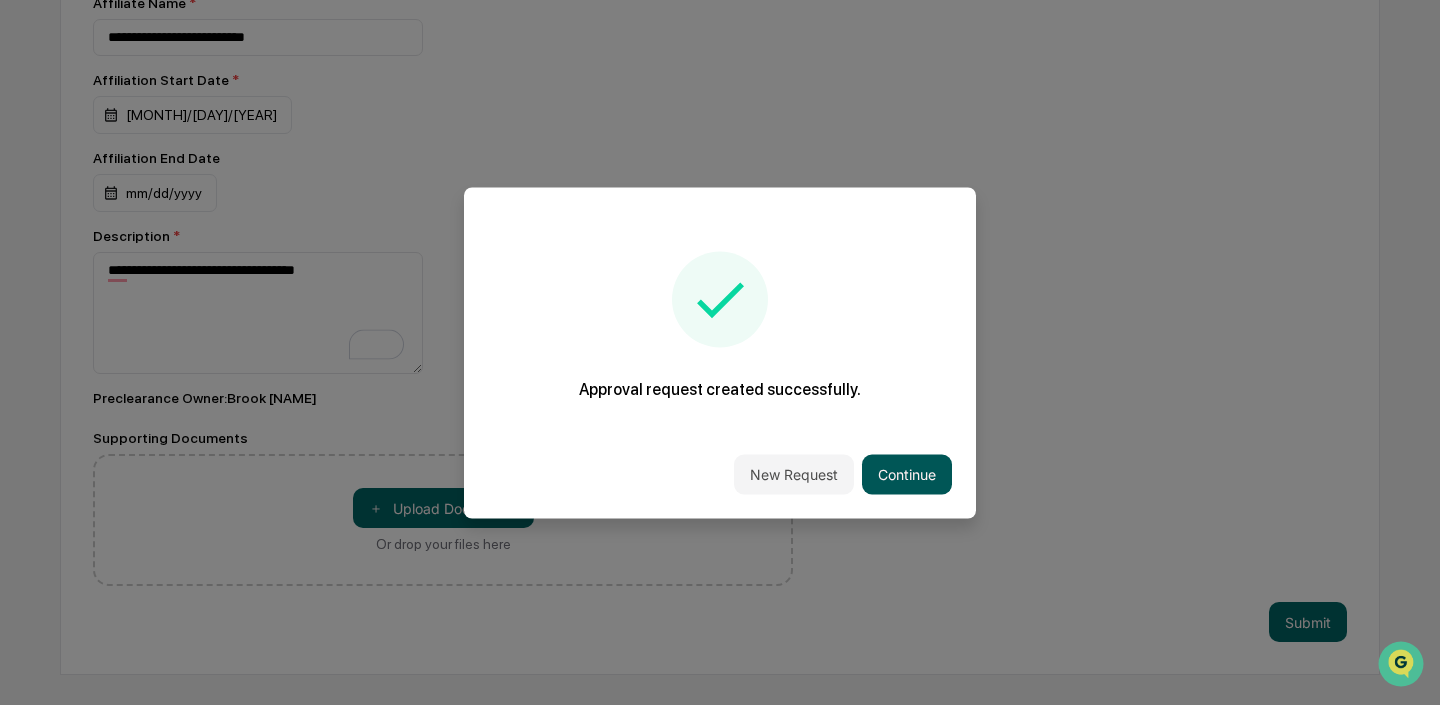 click on "Continue" at bounding box center (907, 474) 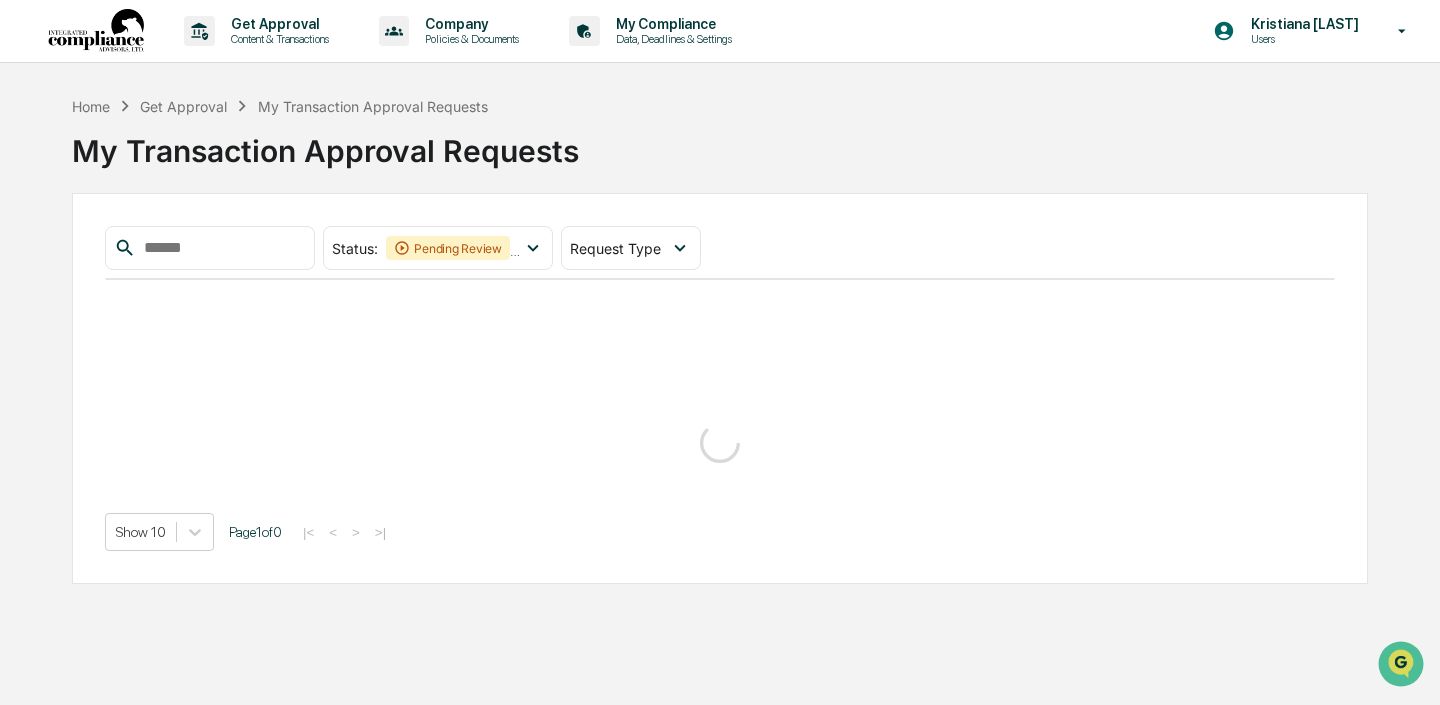 scroll, scrollTop: 0, scrollLeft: 0, axis: both 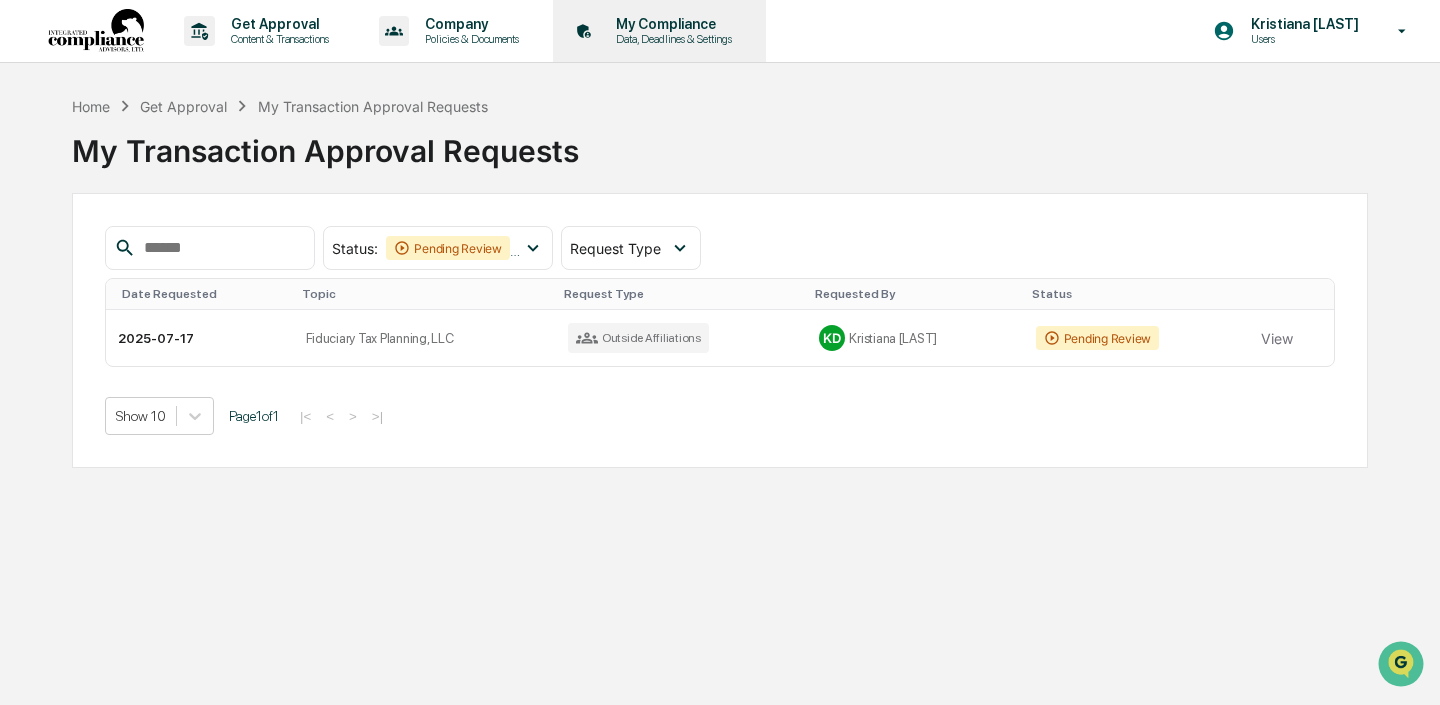 click on "My Compliance" at bounding box center [671, 24] 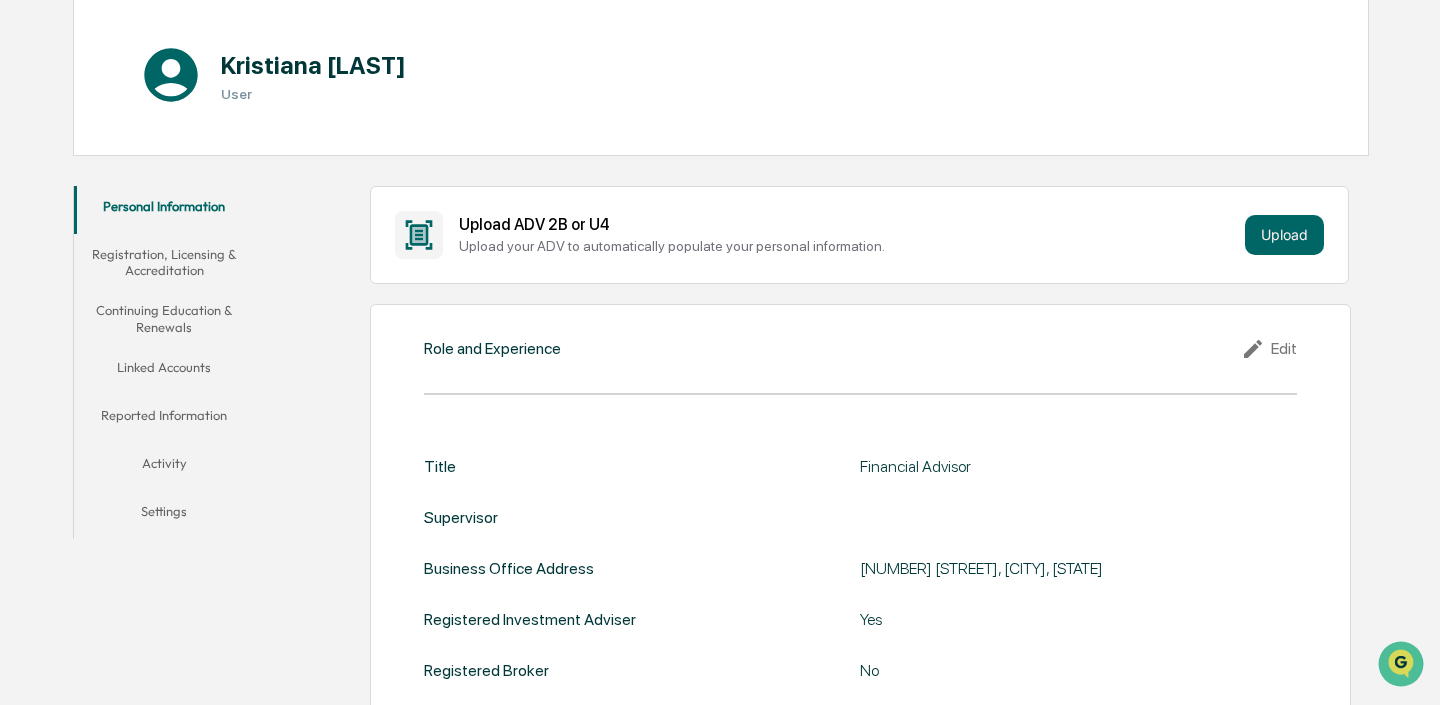 scroll, scrollTop: 0, scrollLeft: 0, axis: both 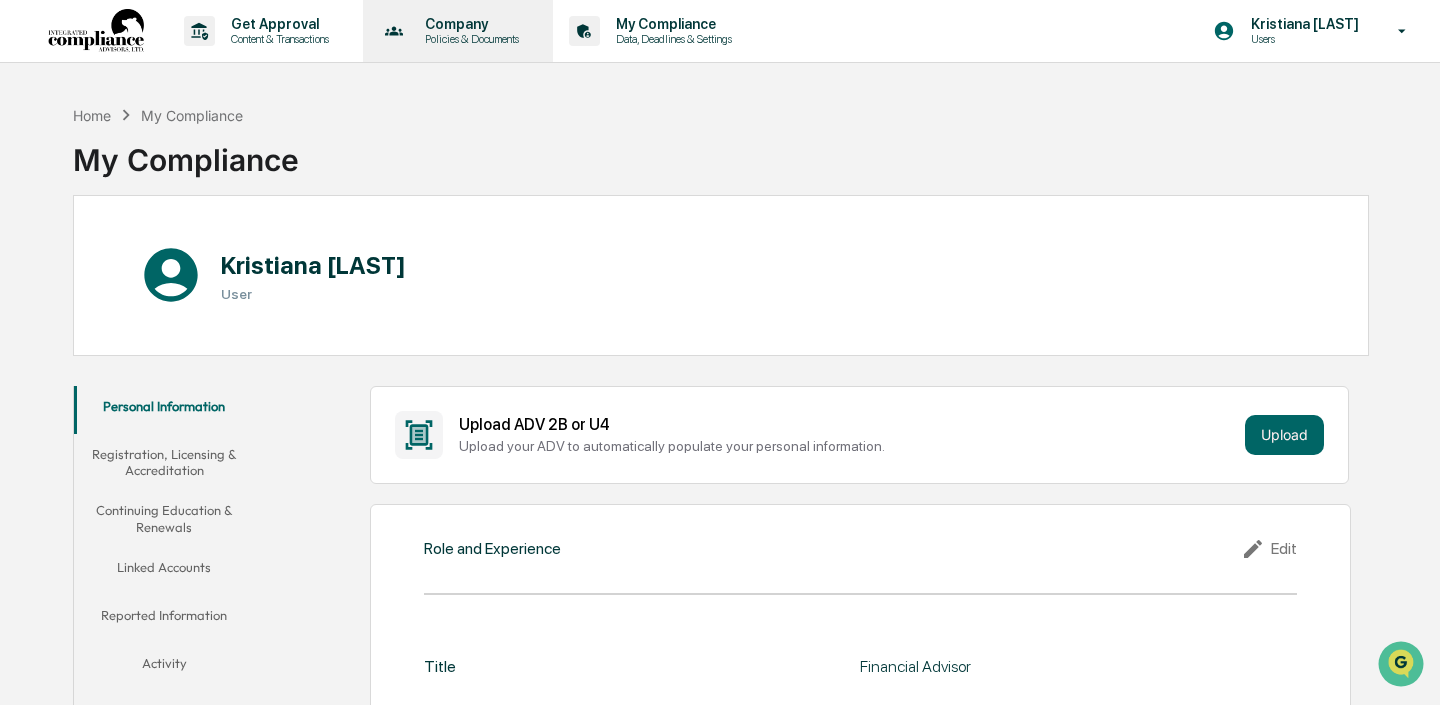 click on "Company" at bounding box center (469, 24) 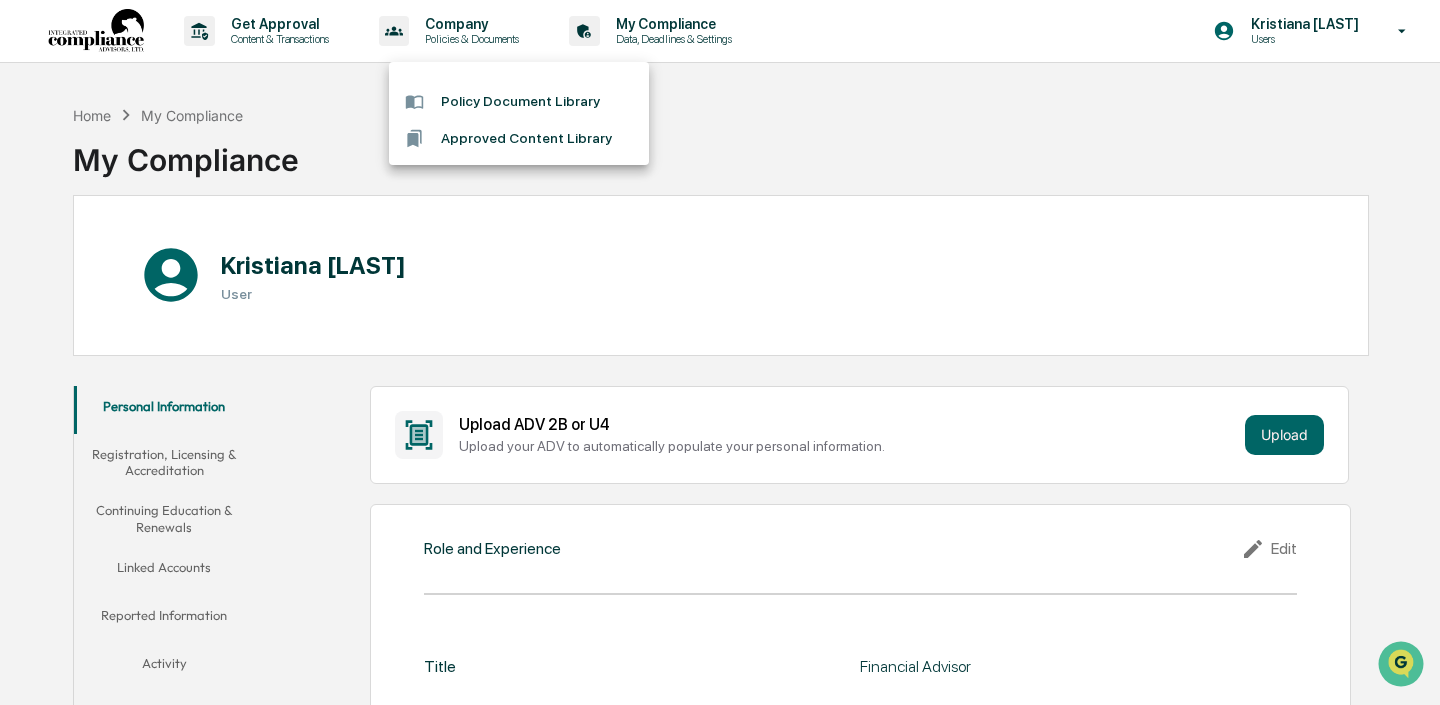 click at bounding box center [720, 352] 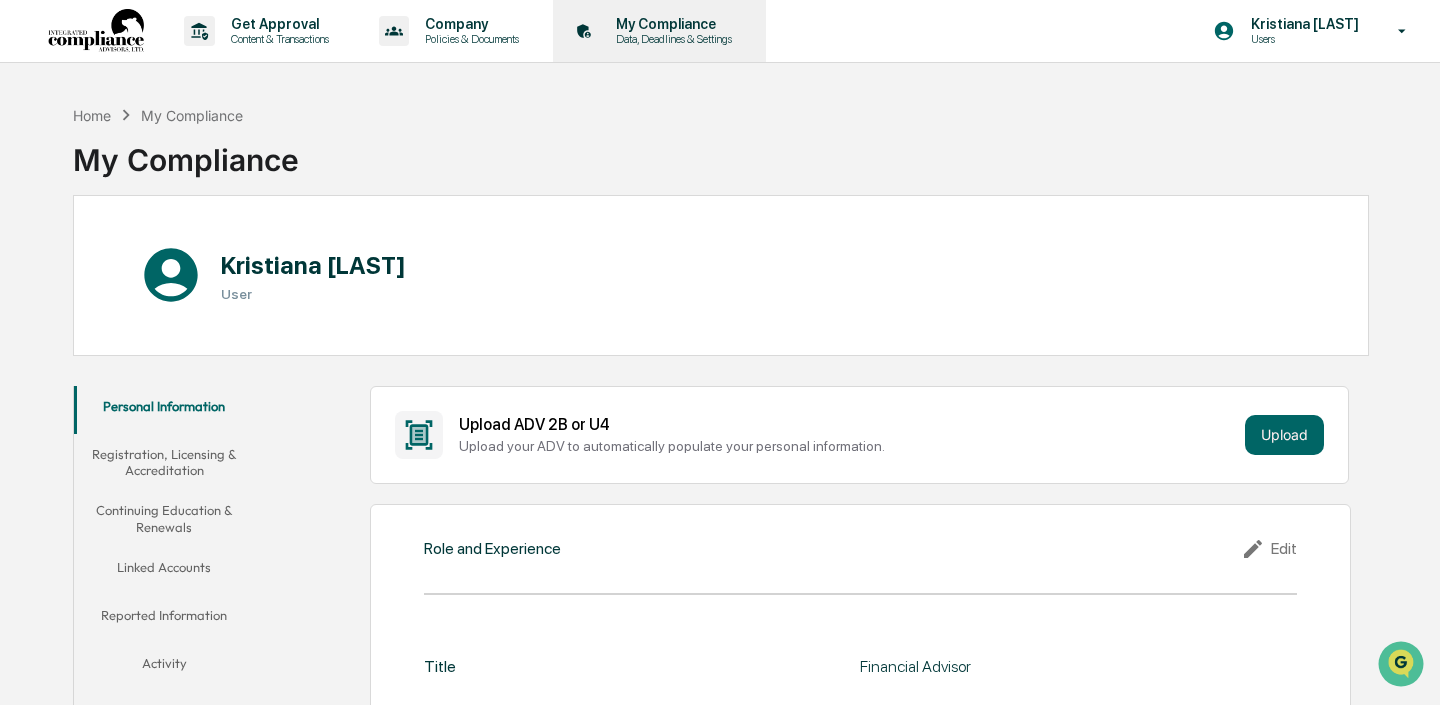 click on "Data, Deadlines & Settings" at bounding box center (671, 39) 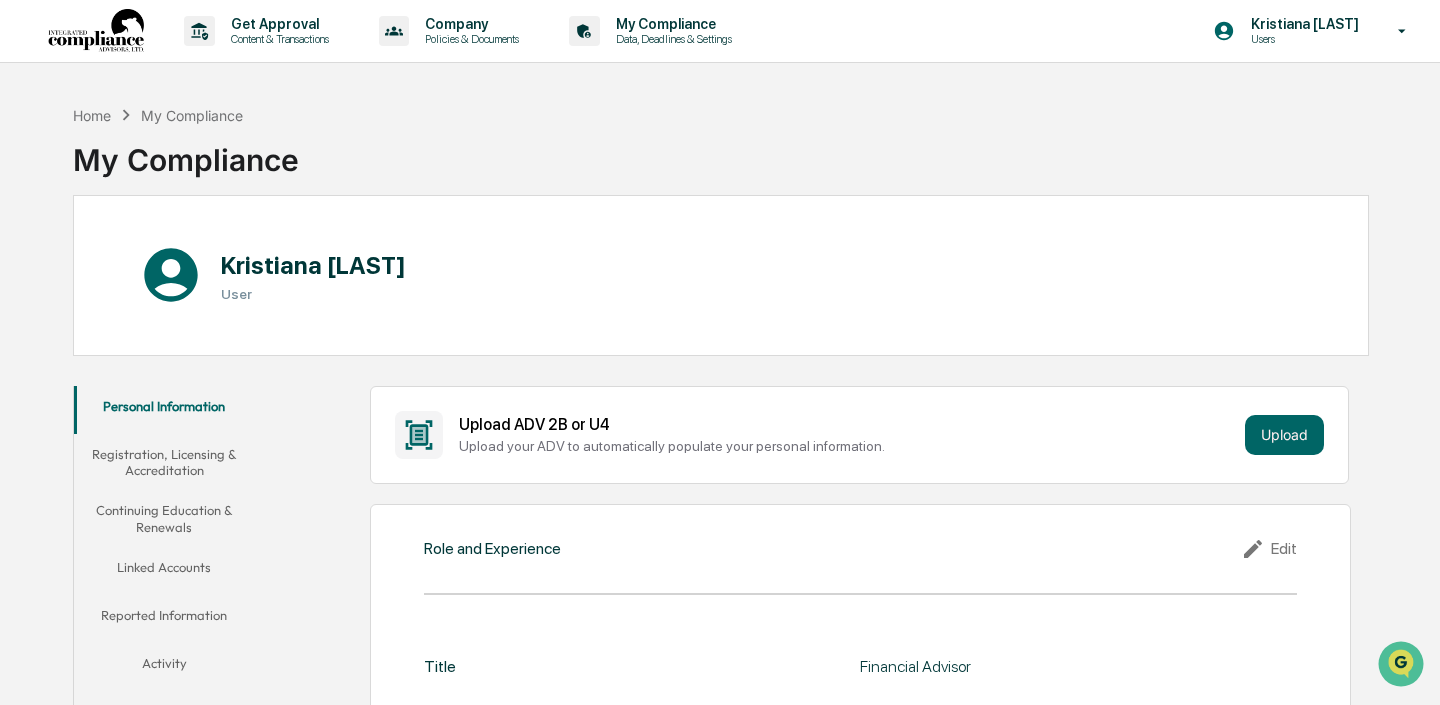 click on "Registration, Licensing & Accreditation" at bounding box center (164, 462) 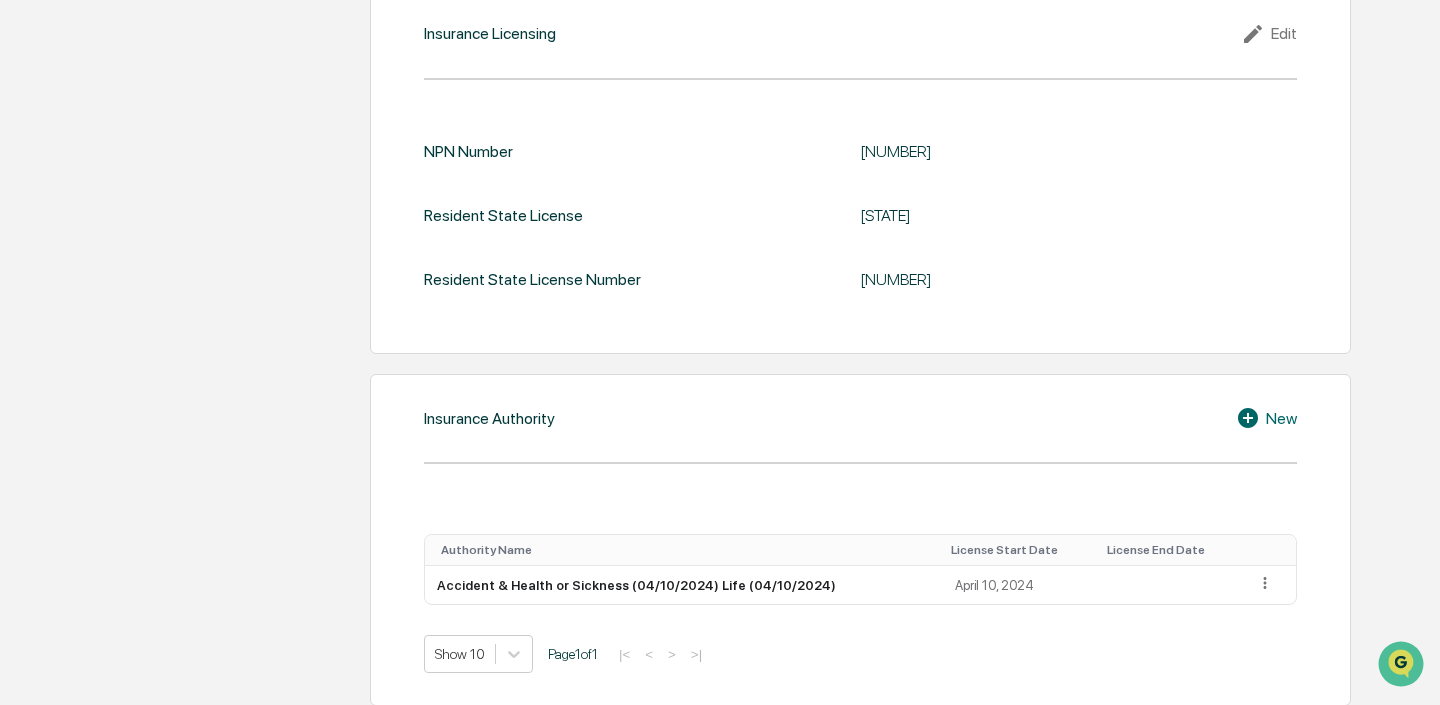 scroll, scrollTop: 2222, scrollLeft: 0, axis: vertical 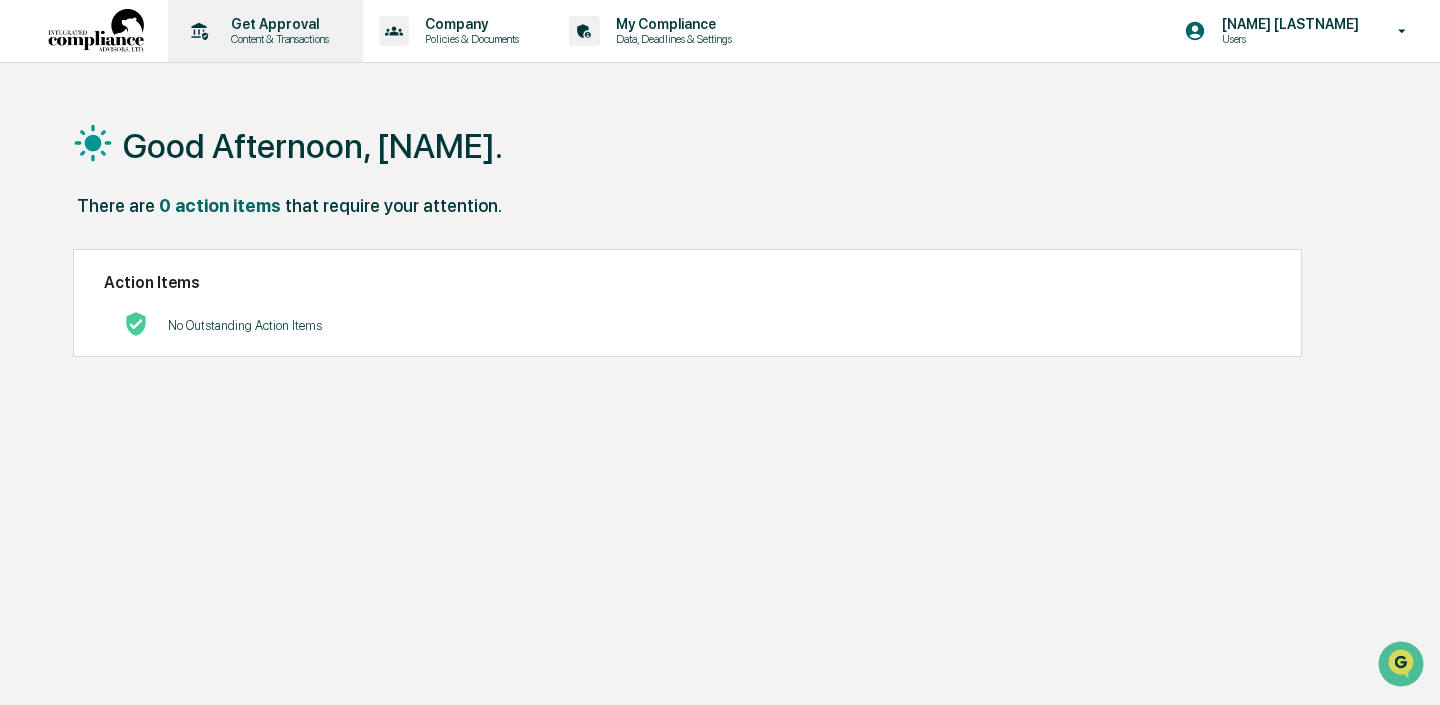 click on "Get Approval" at bounding box center (277, 24) 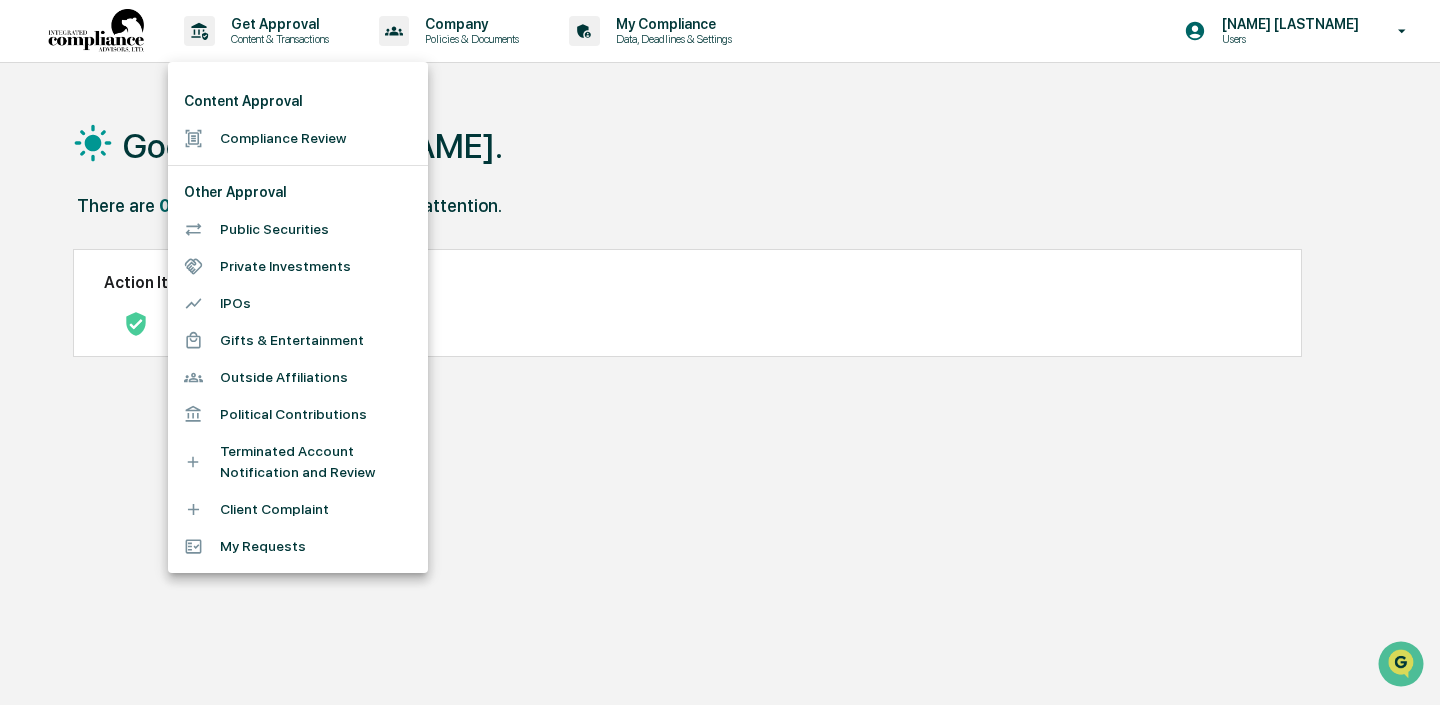 click on "Compliance Review" at bounding box center [298, 138] 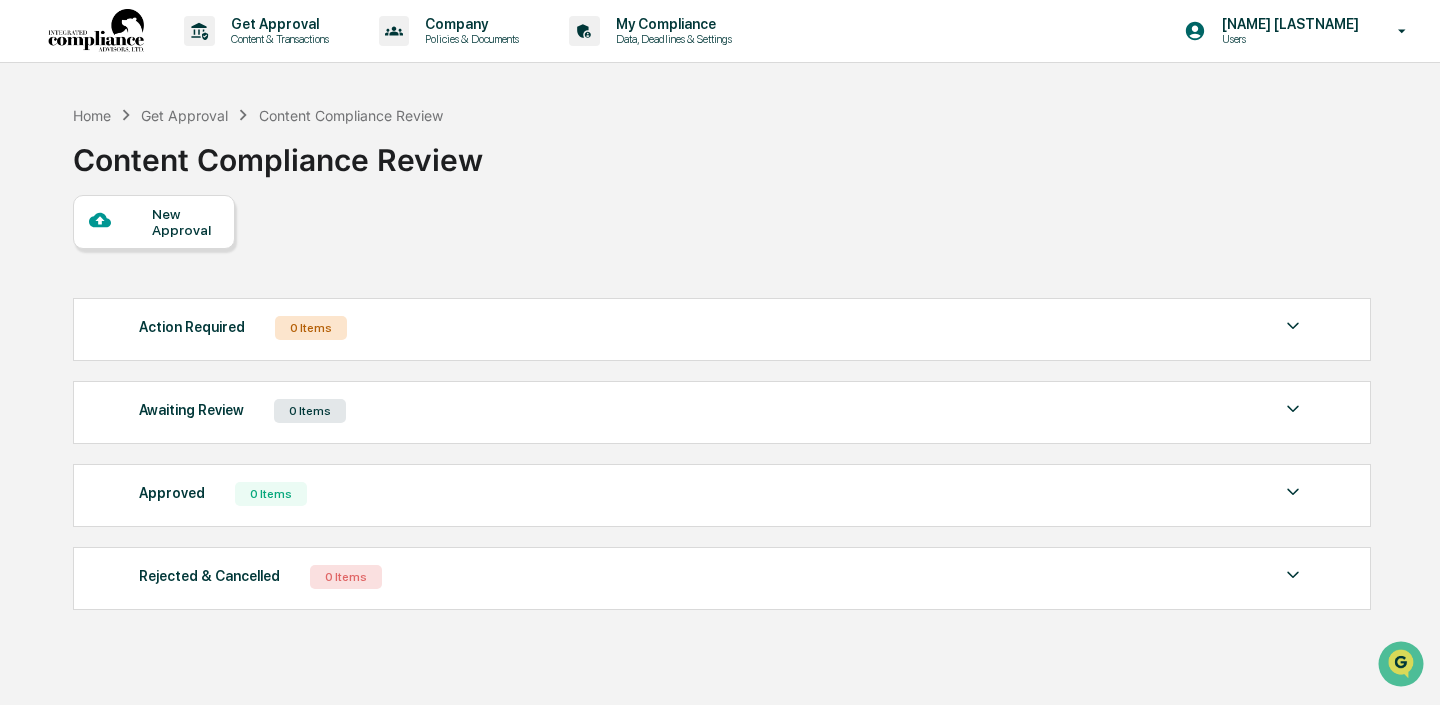 click on "New Approval" at bounding box center (185, 222) 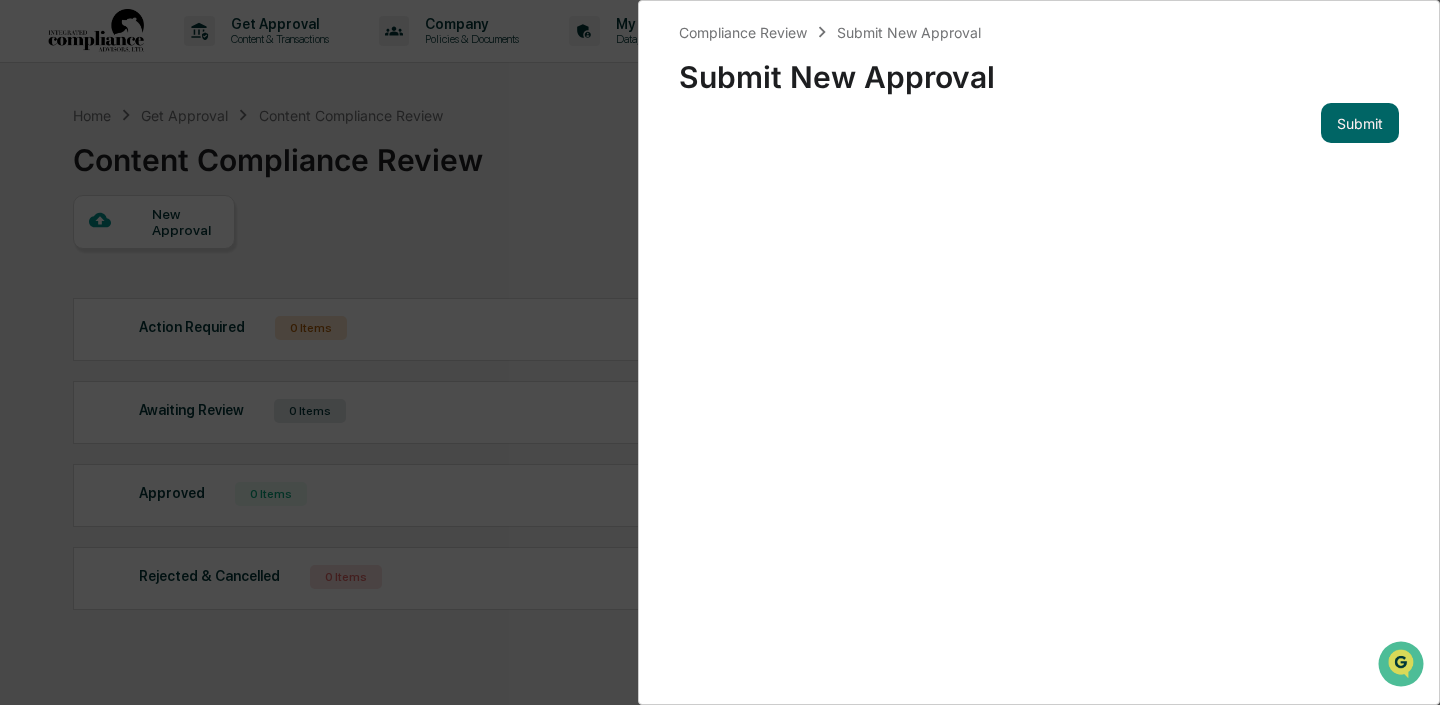 click on "Compliance Review Submit New Approval Submit New Approval Submit" at bounding box center [720, 352] 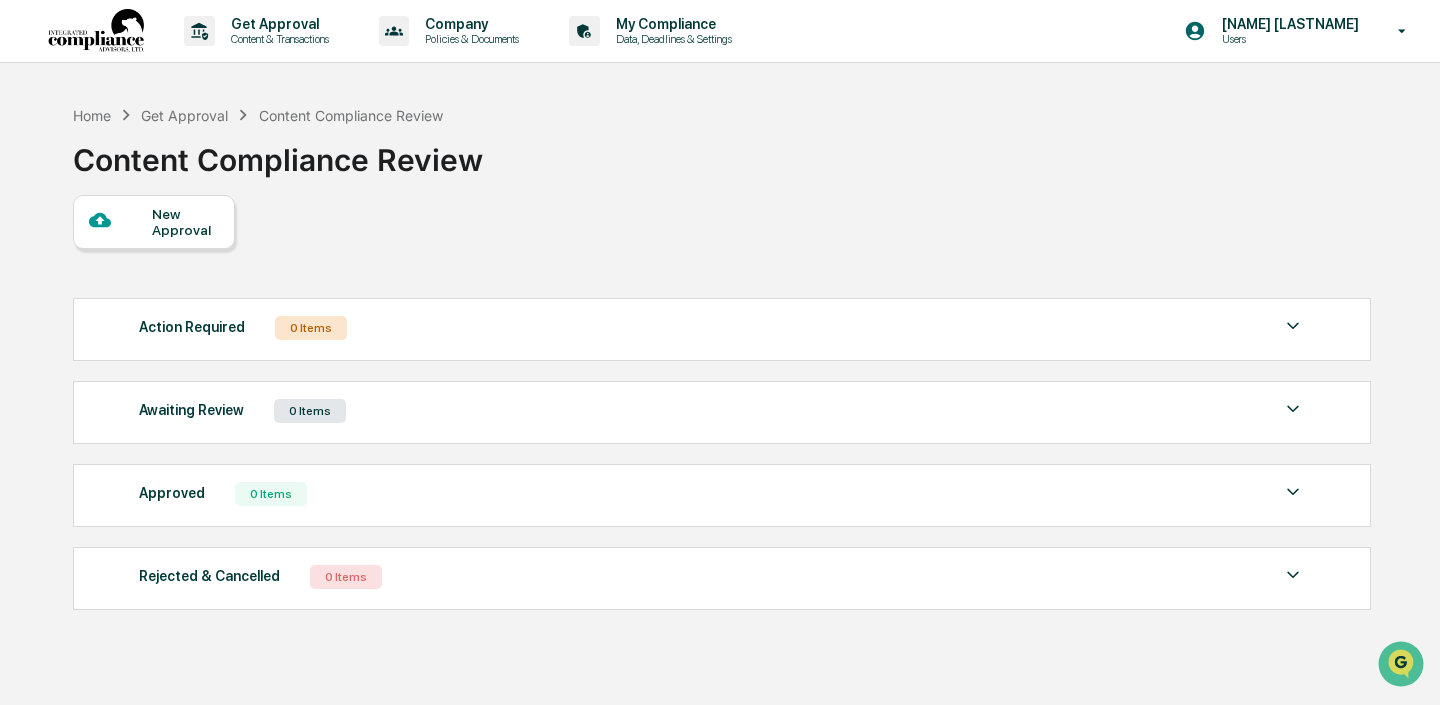 click at bounding box center [120, 221] 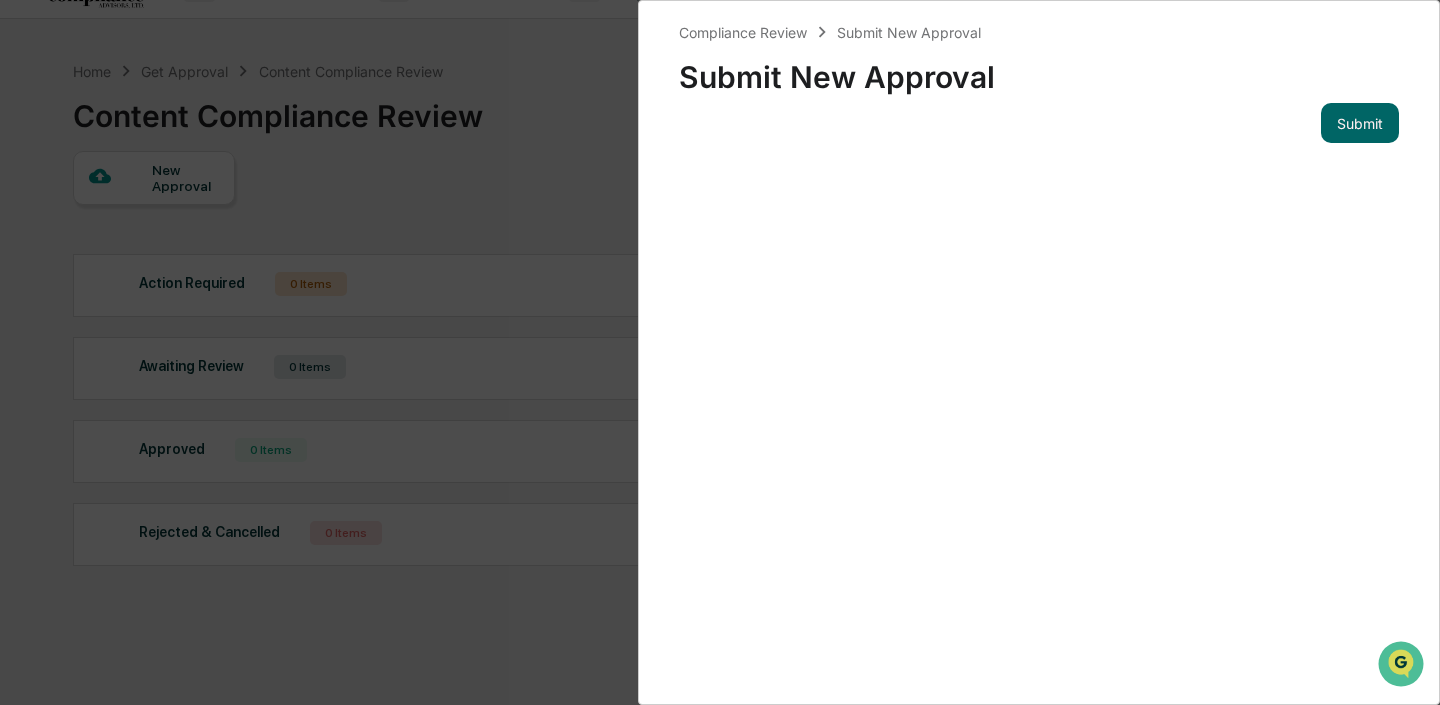 scroll, scrollTop: 0, scrollLeft: 0, axis: both 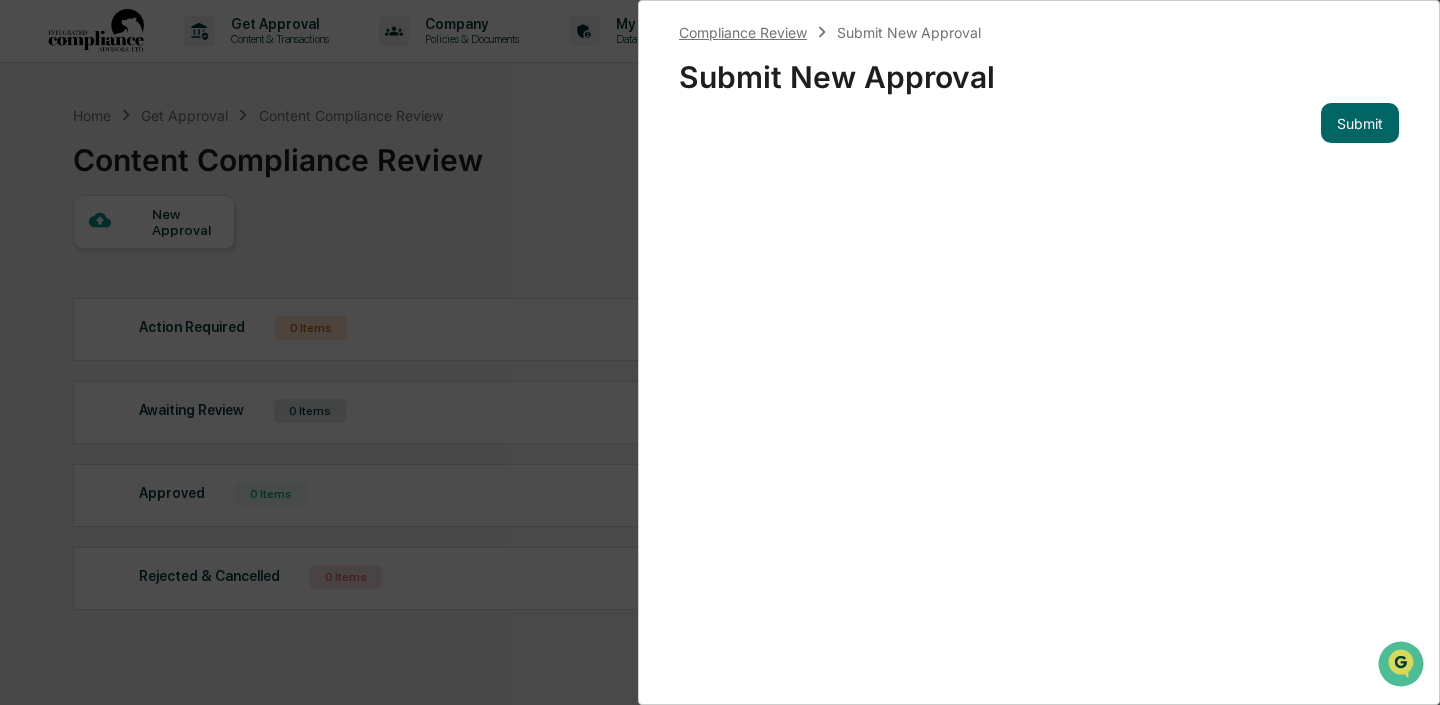 click on "Compliance Review" at bounding box center (743, 32) 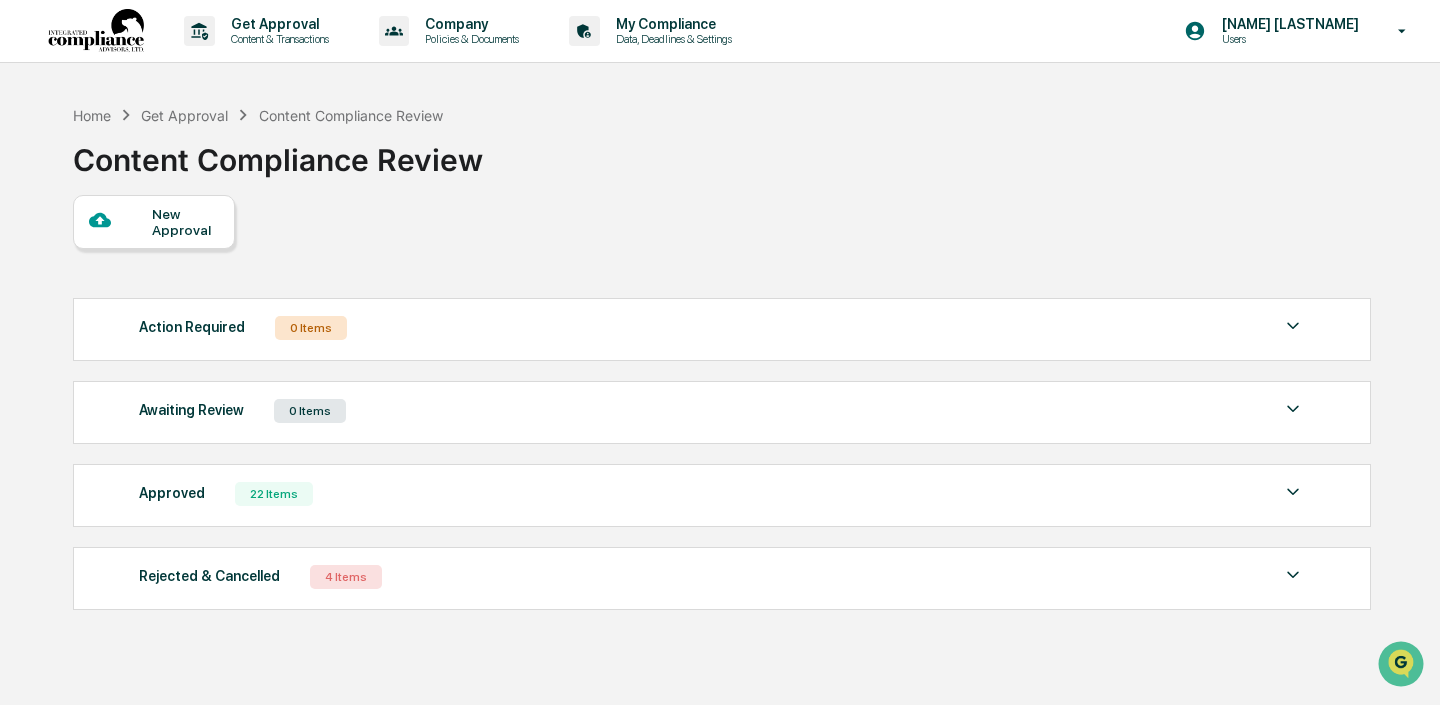click on "New Approval" at bounding box center (185, 222) 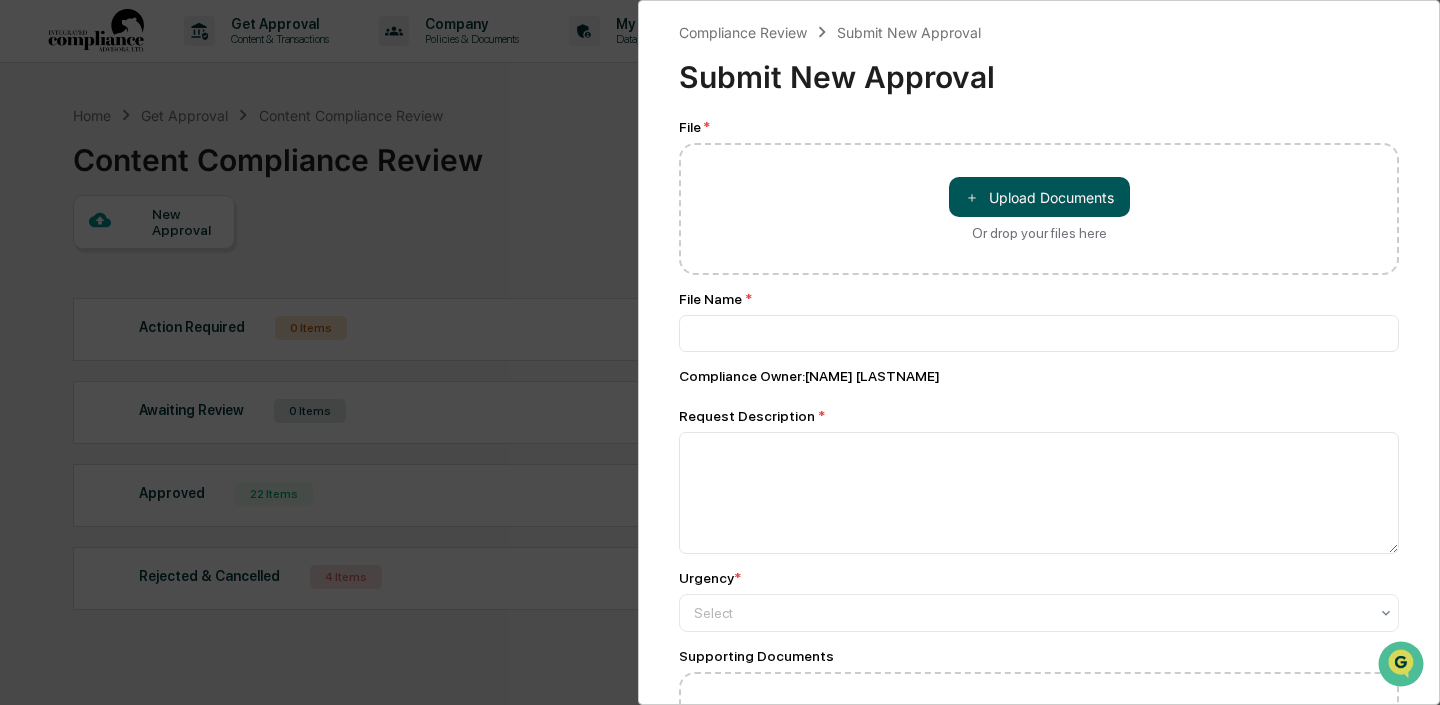 click on "＋ Upload Documents" at bounding box center [1039, 197] 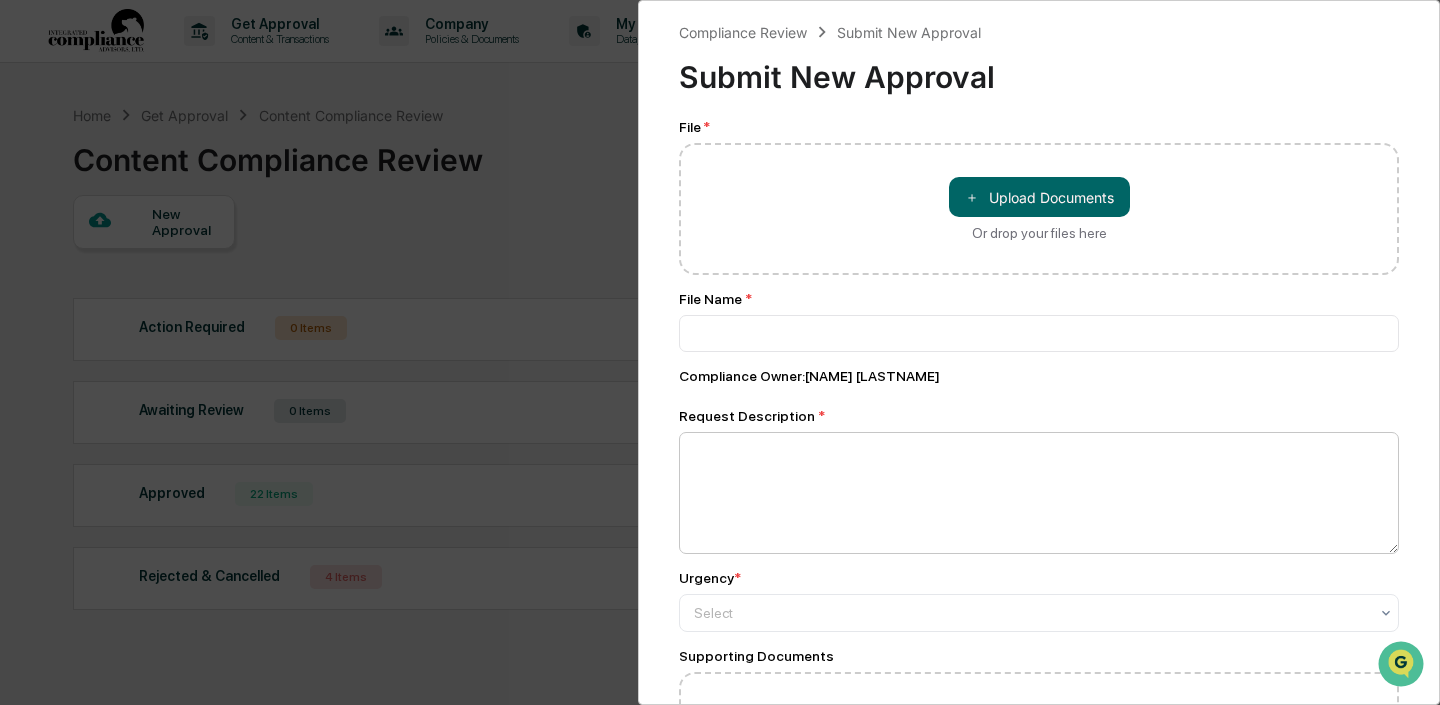 type on "**********" 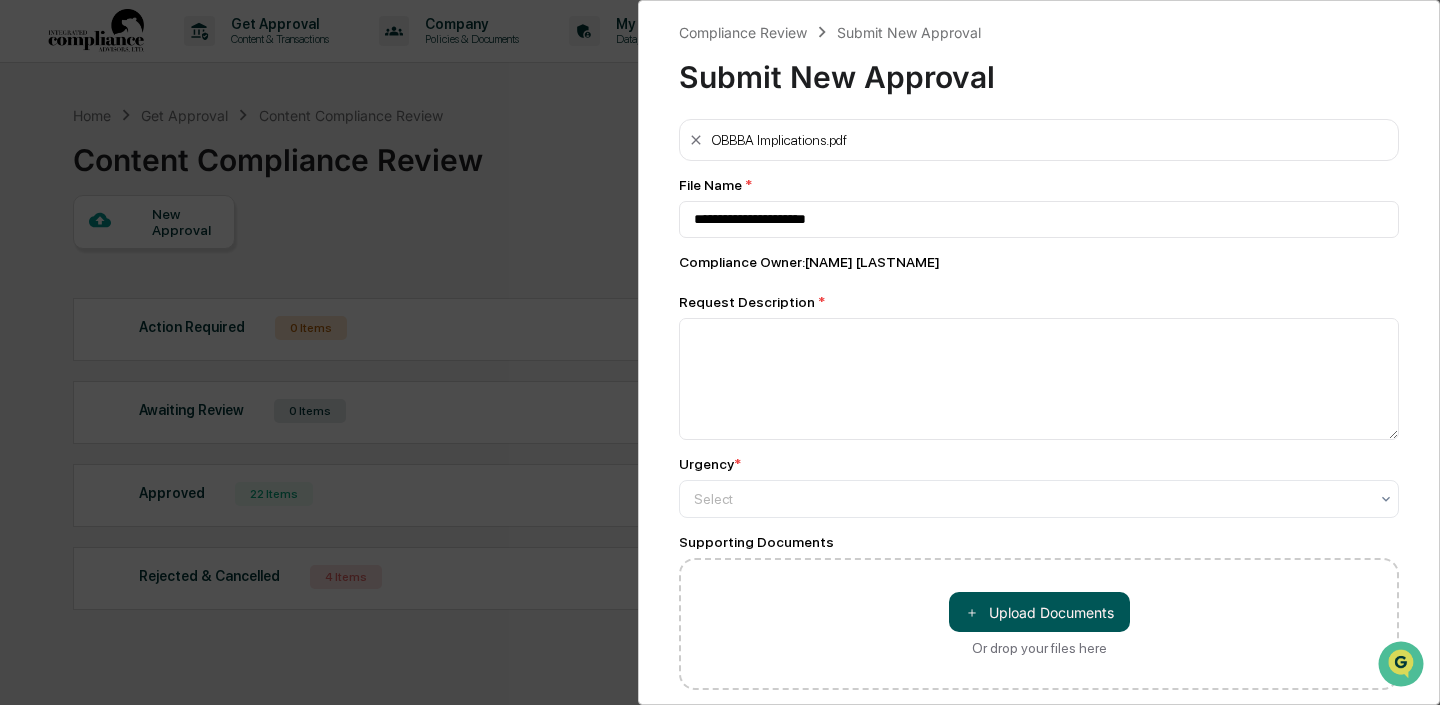 click on "＋ Upload Documents" at bounding box center [1039, 612] 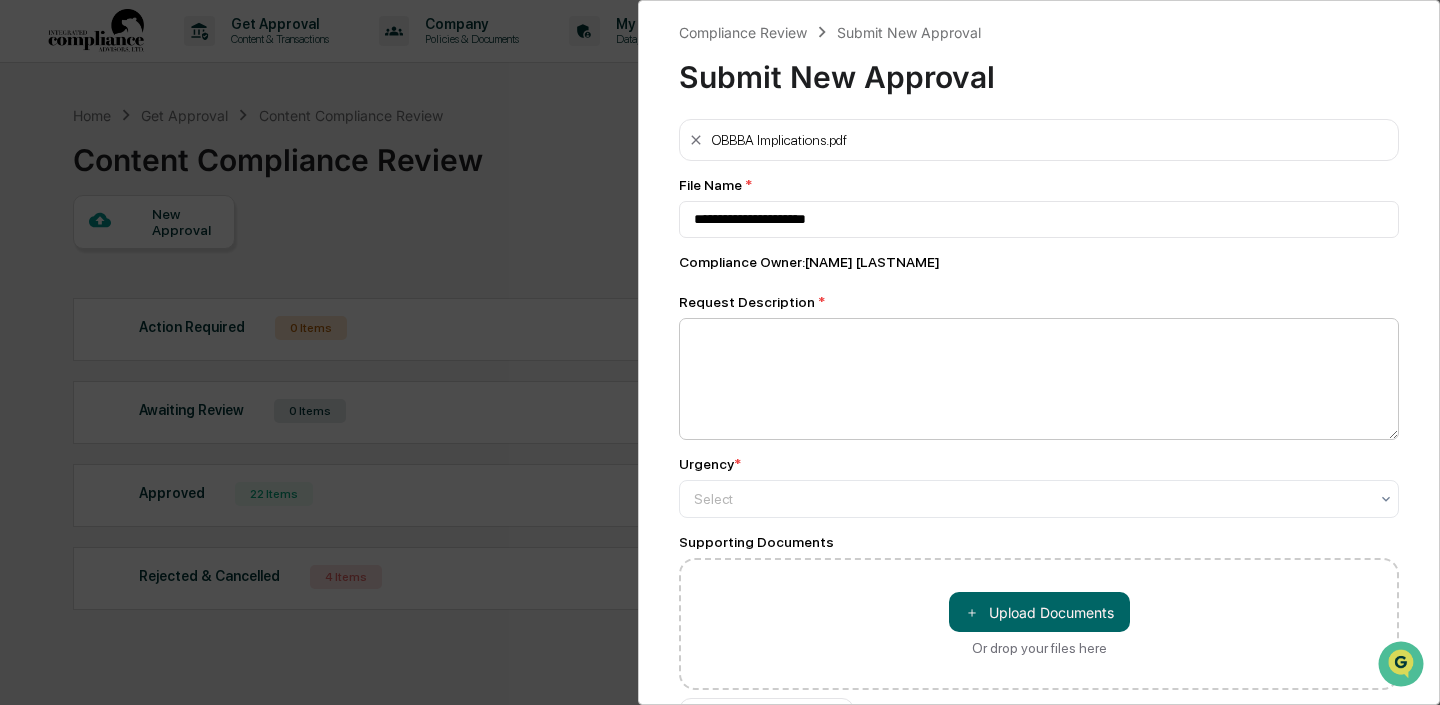 scroll, scrollTop: 116, scrollLeft: 0, axis: vertical 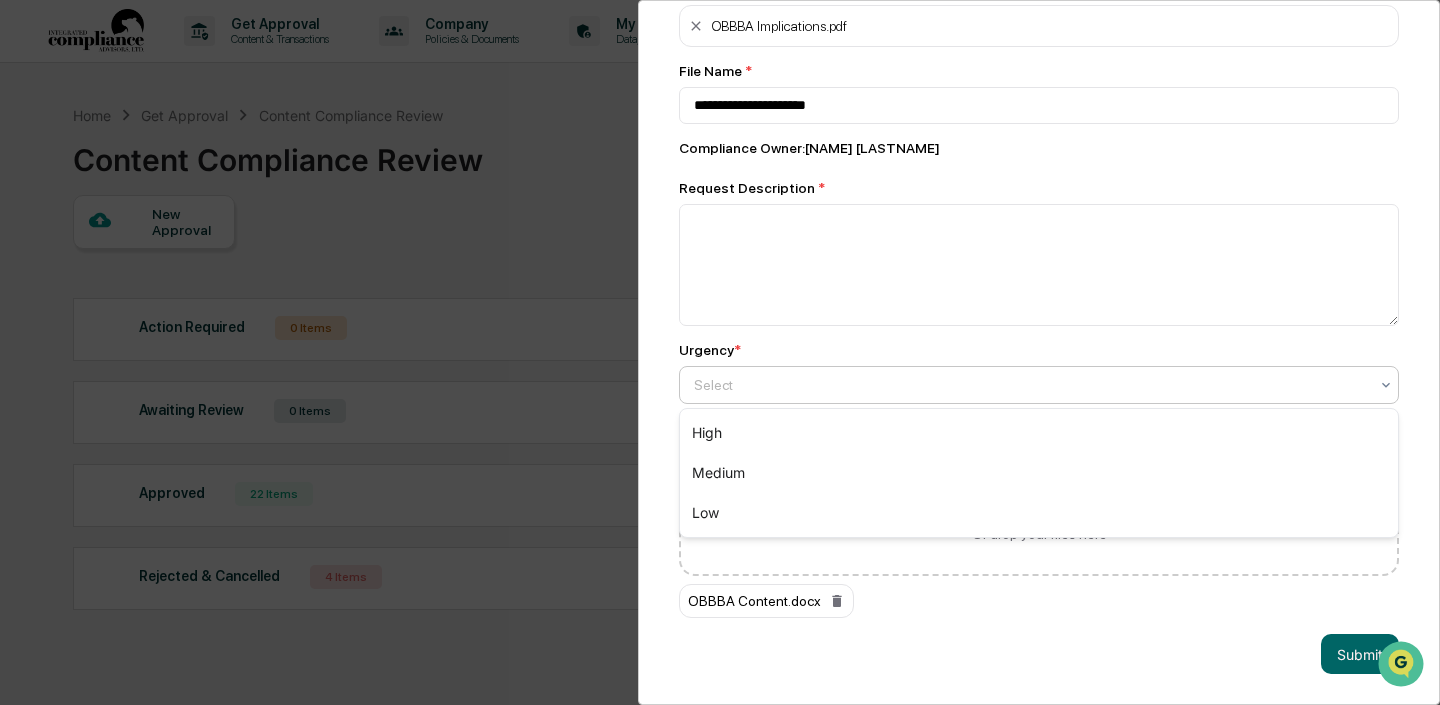 click on "Select" at bounding box center (1031, 385) 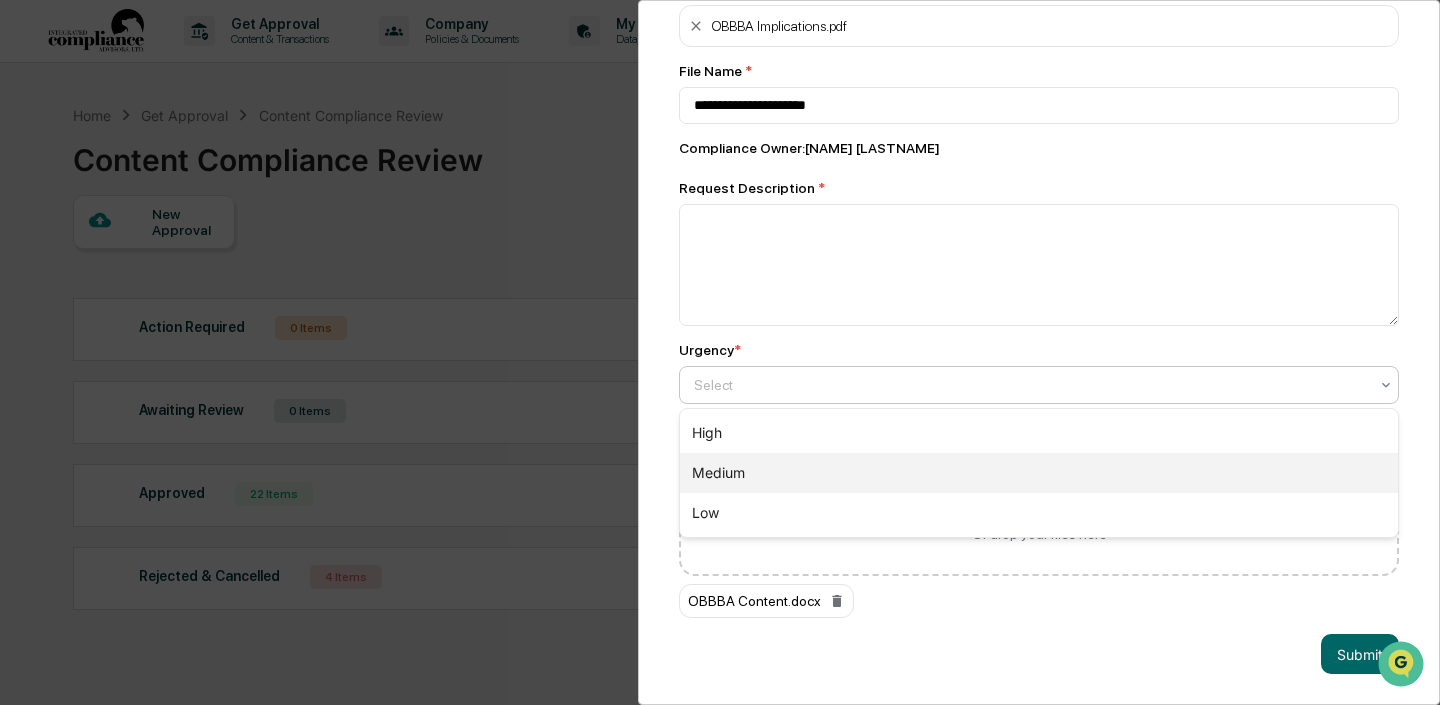 click on "Medium" at bounding box center [1039, 473] 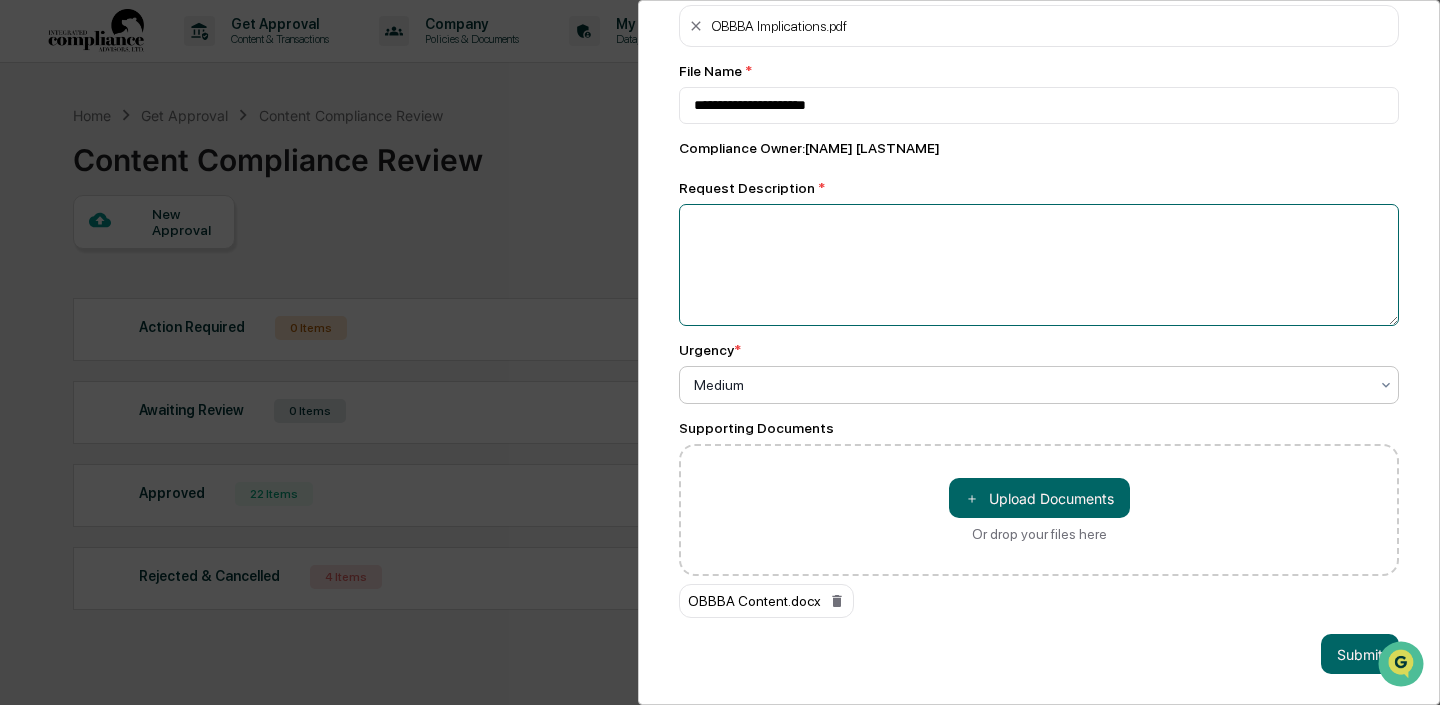 click at bounding box center [1039, 265] 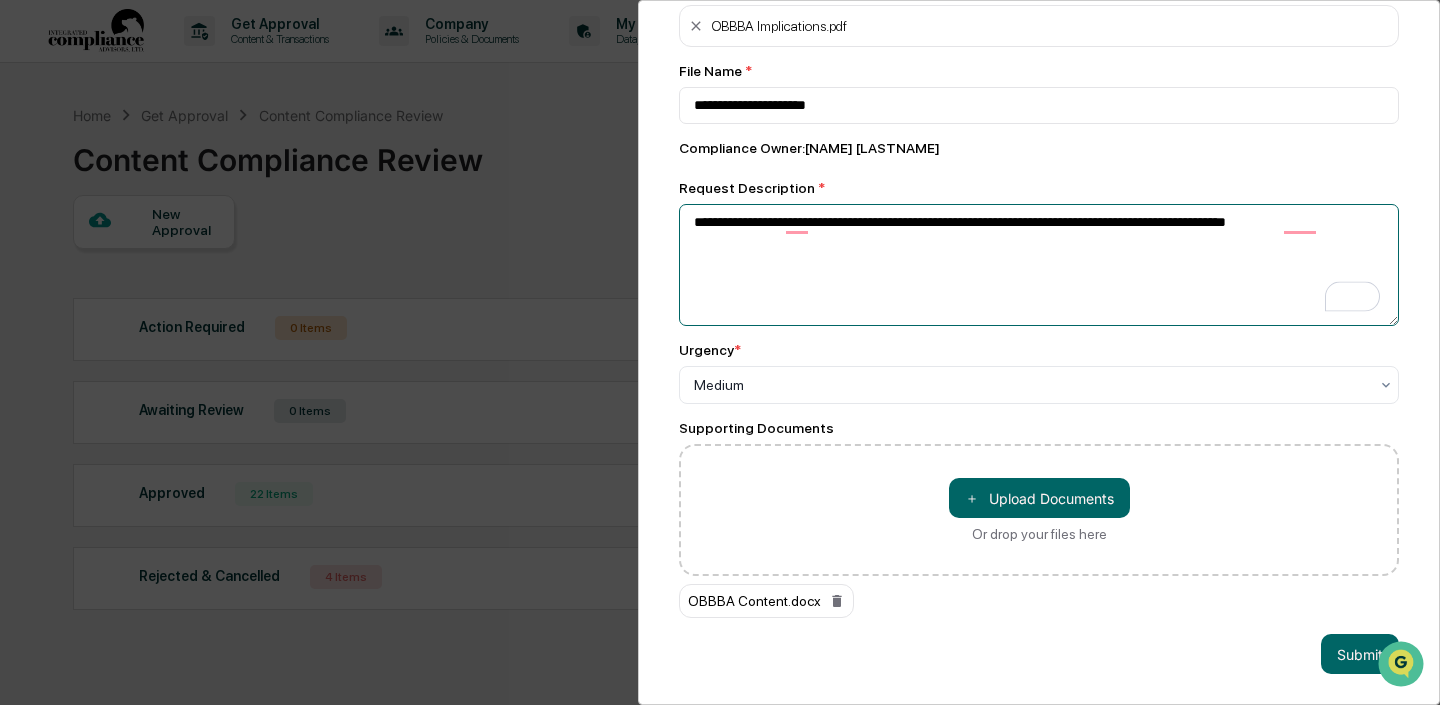scroll, scrollTop: 45, scrollLeft: 0, axis: vertical 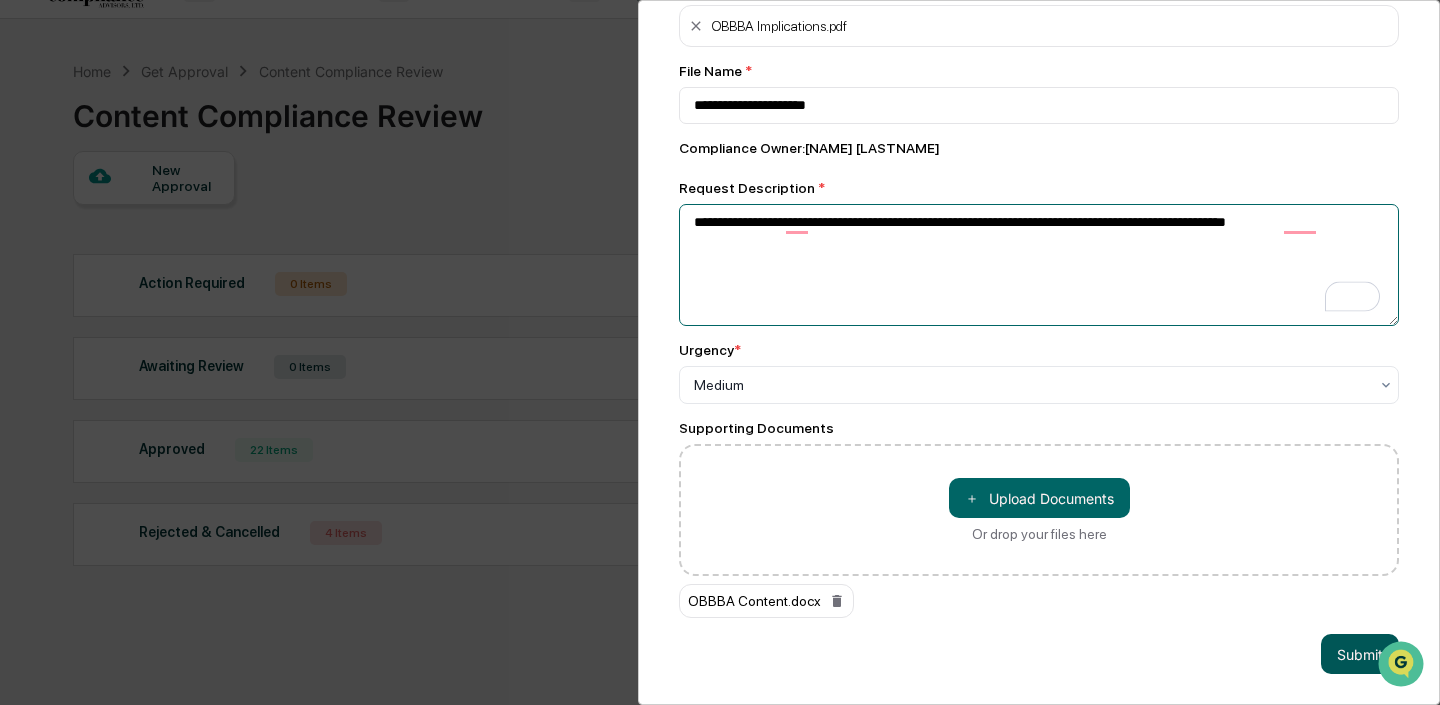 type on "**********" 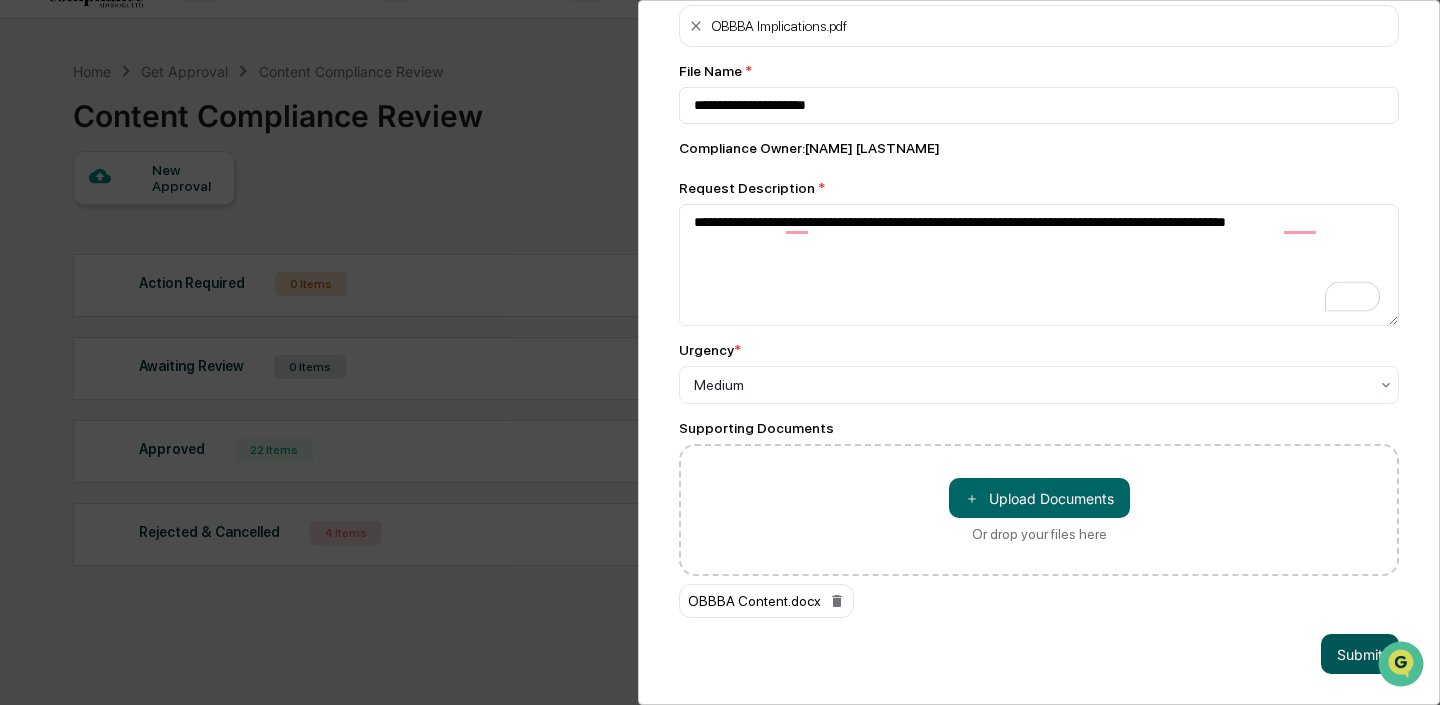 click on "Submit" at bounding box center [1360, 654] 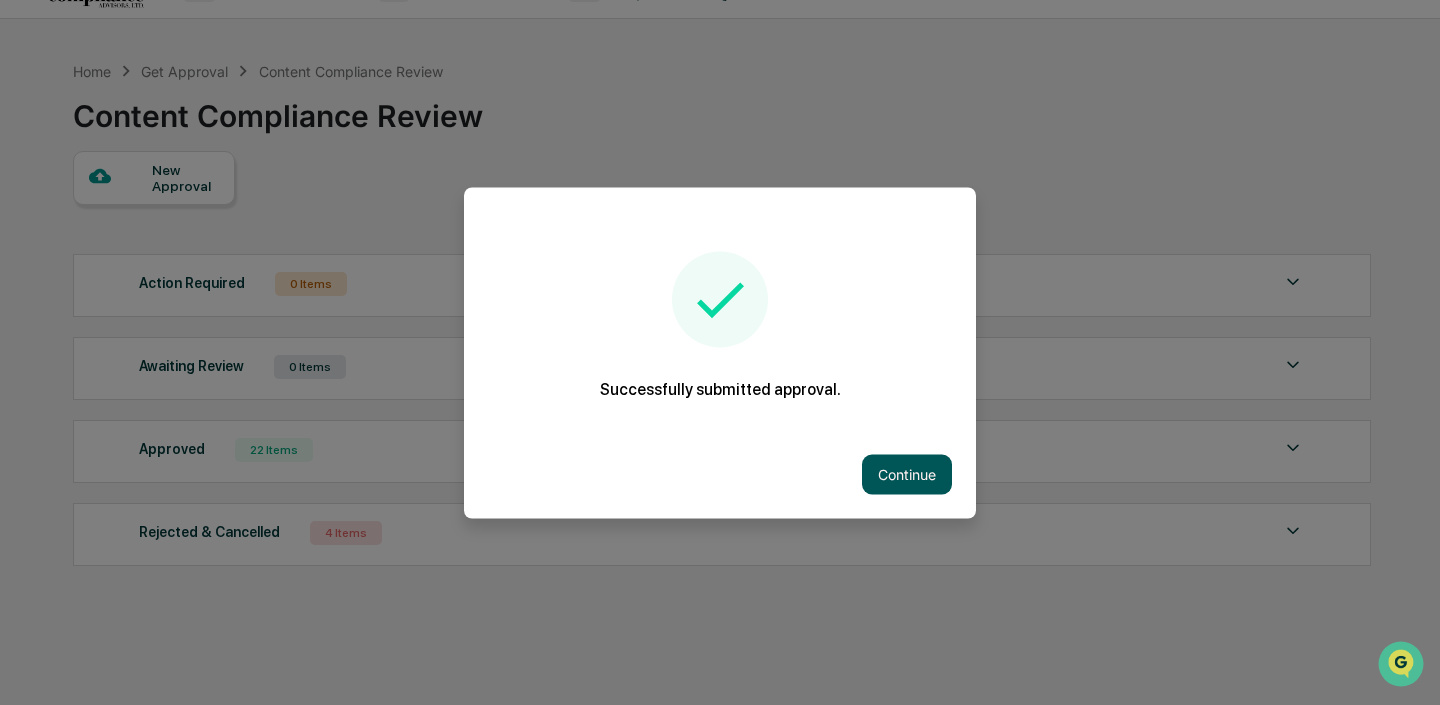 click on "Continue" at bounding box center (907, 474) 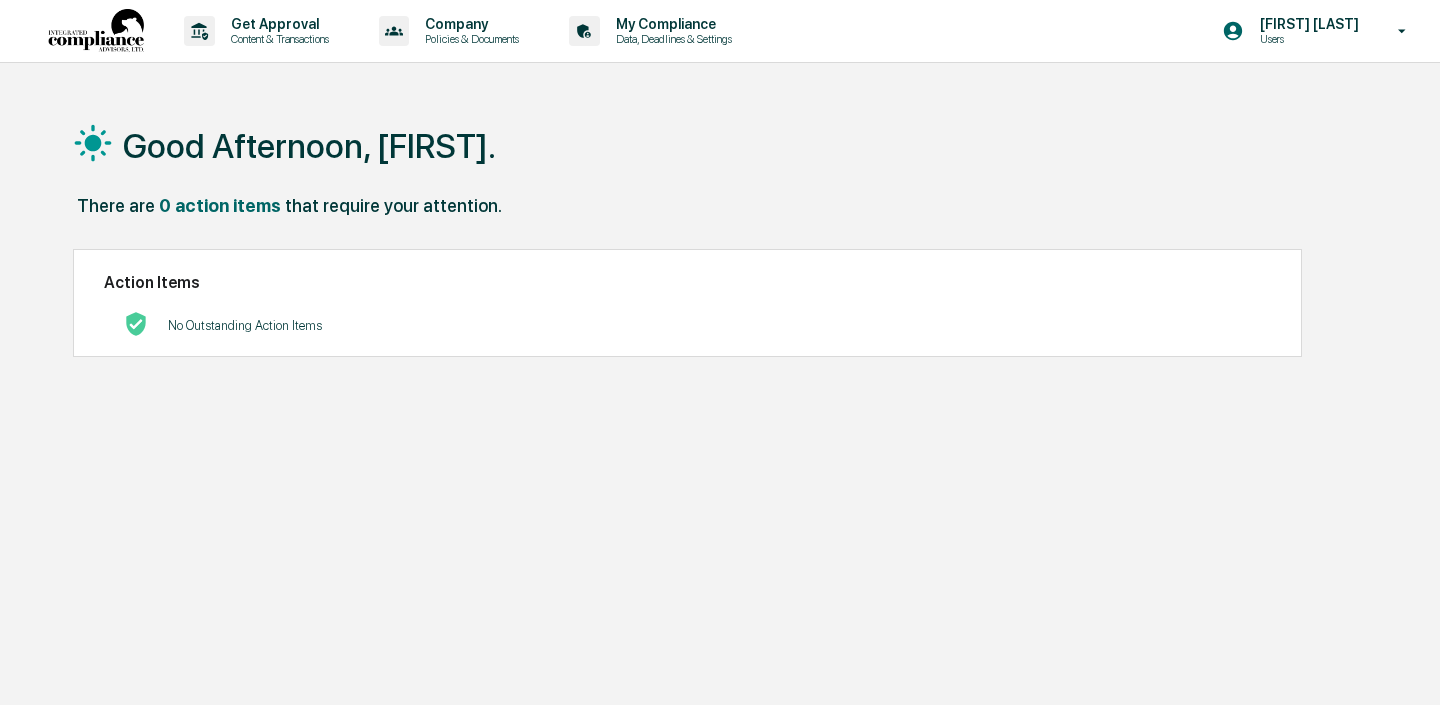 scroll, scrollTop: 0, scrollLeft: 0, axis: both 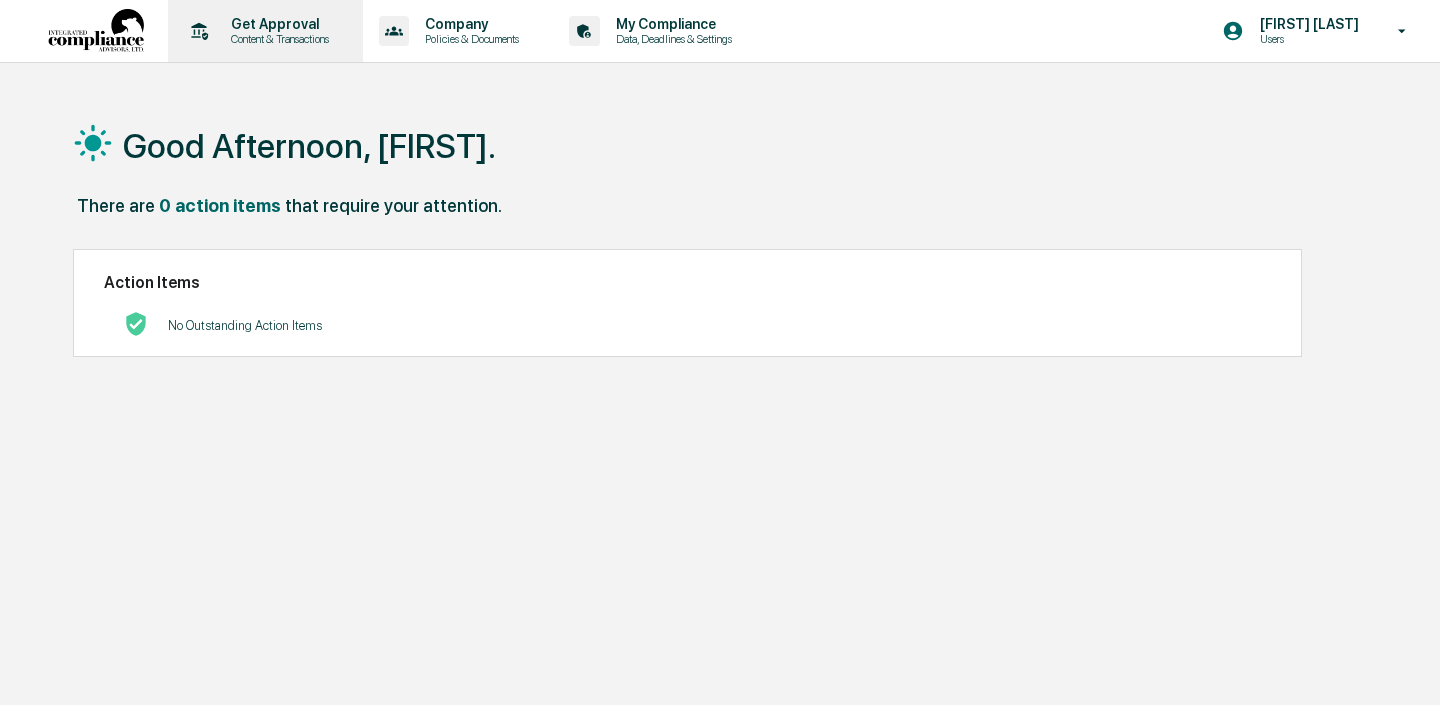 click on "Content & Transactions" at bounding box center [277, 39] 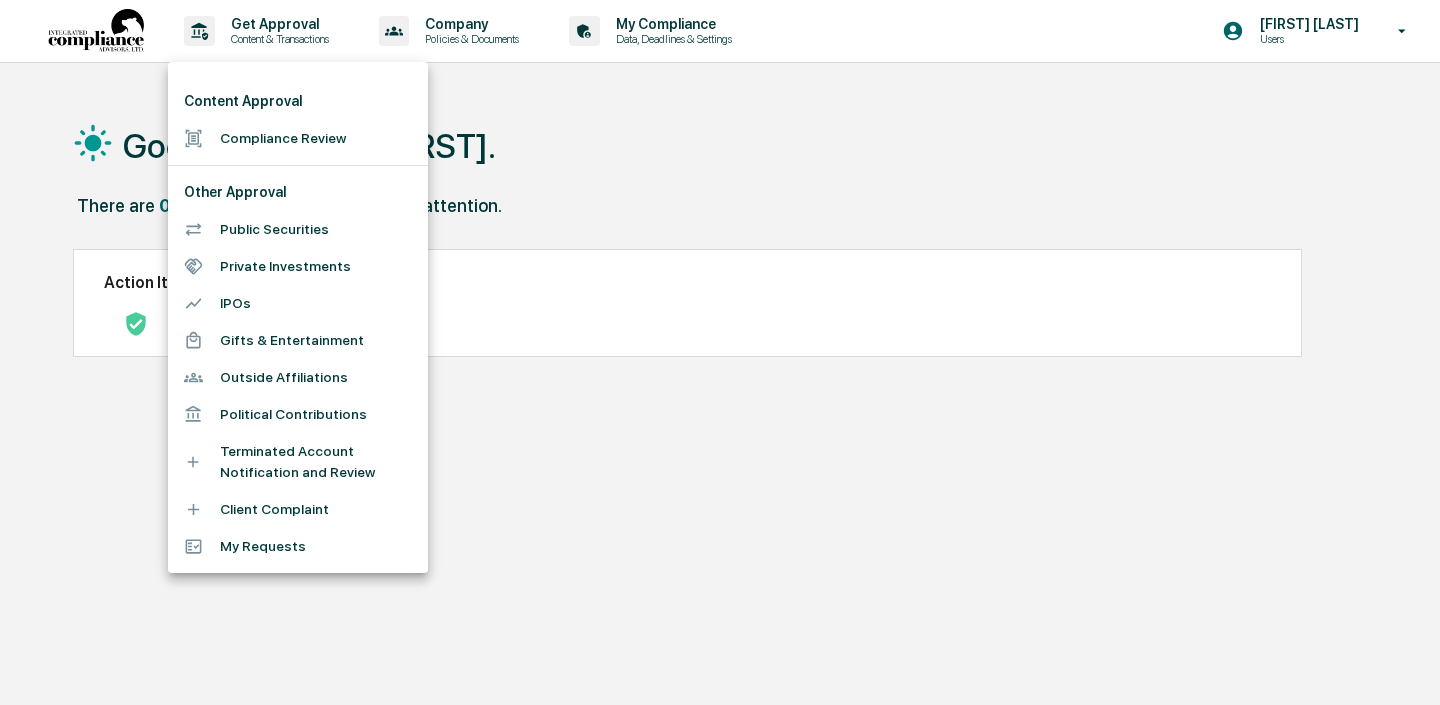 scroll, scrollTop: 0, scrollLeft: 0, axis: both 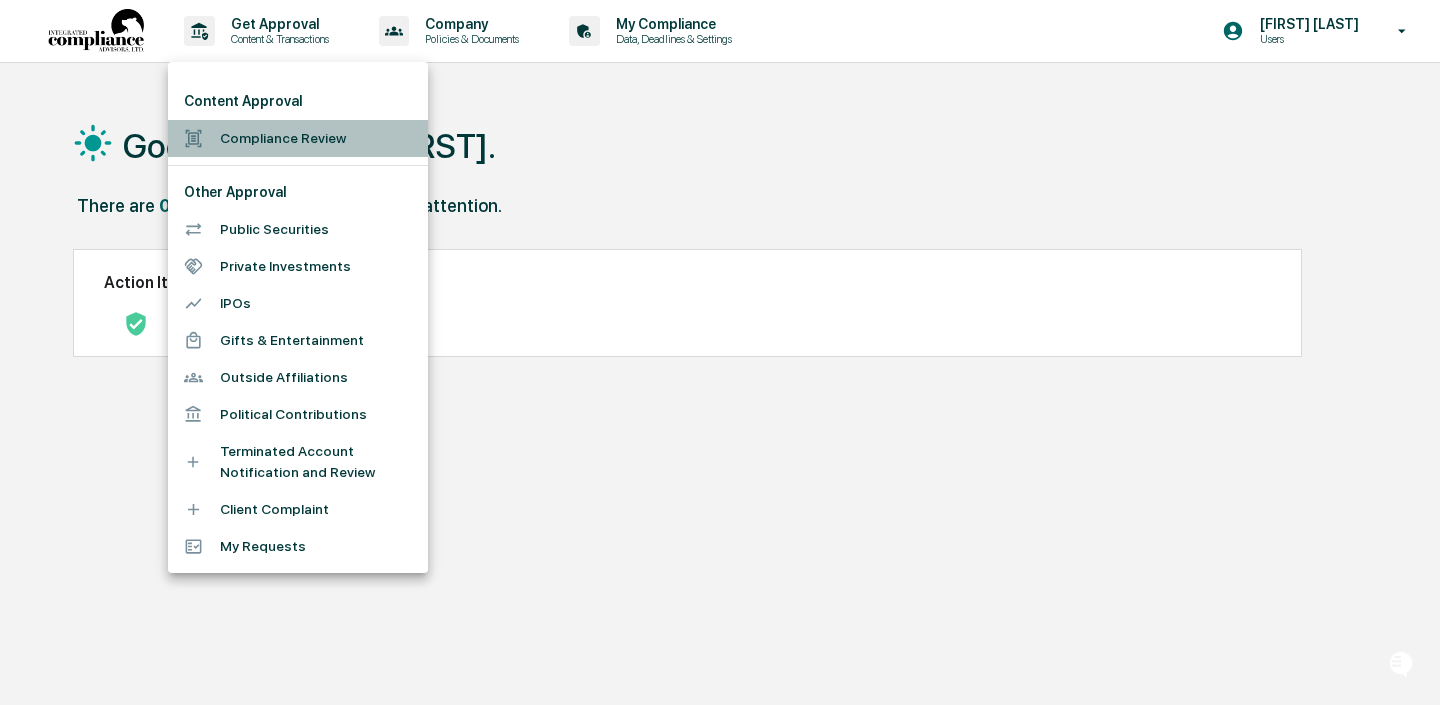 click on "Compliance Review" at bounding box center [298, 138] 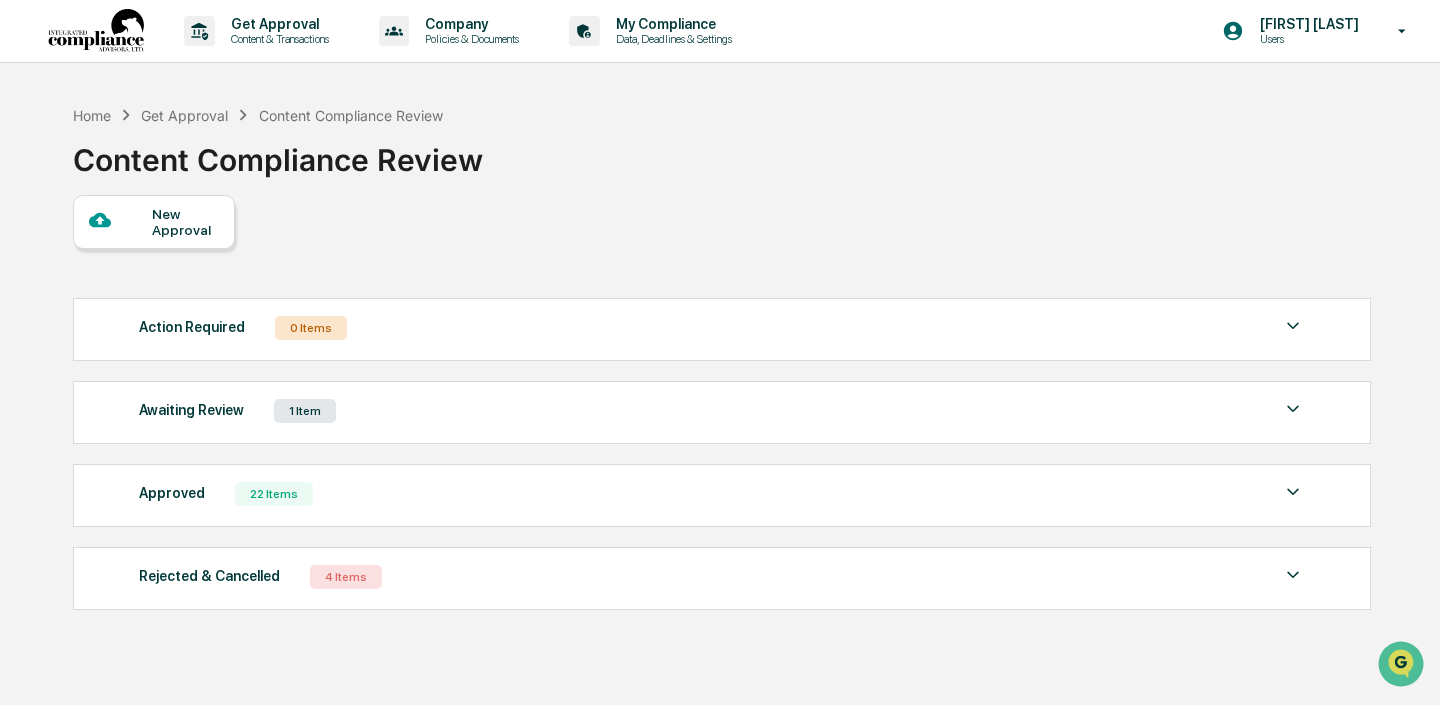 click on "New Approval" at bounding box center (185, 222) 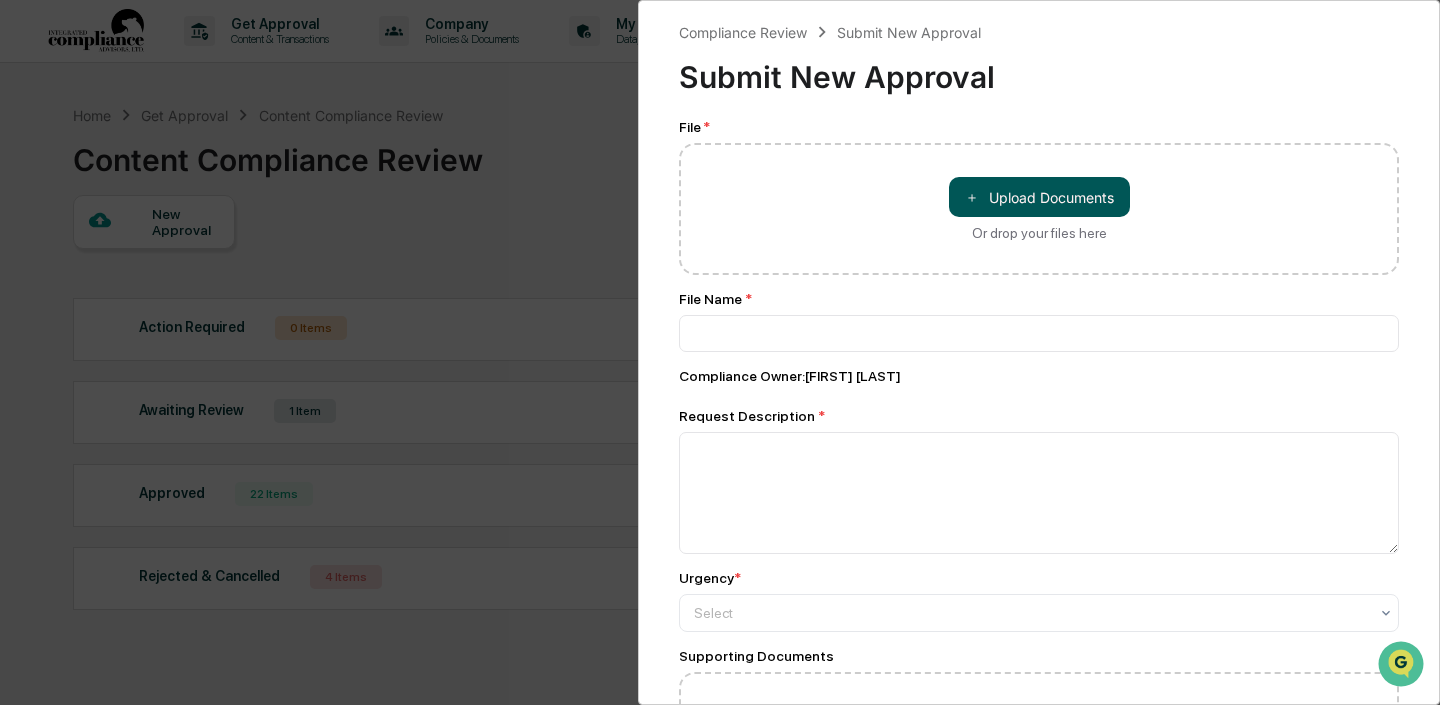 click on "＋ Upload Documents" at bounding box center [1039, 197] 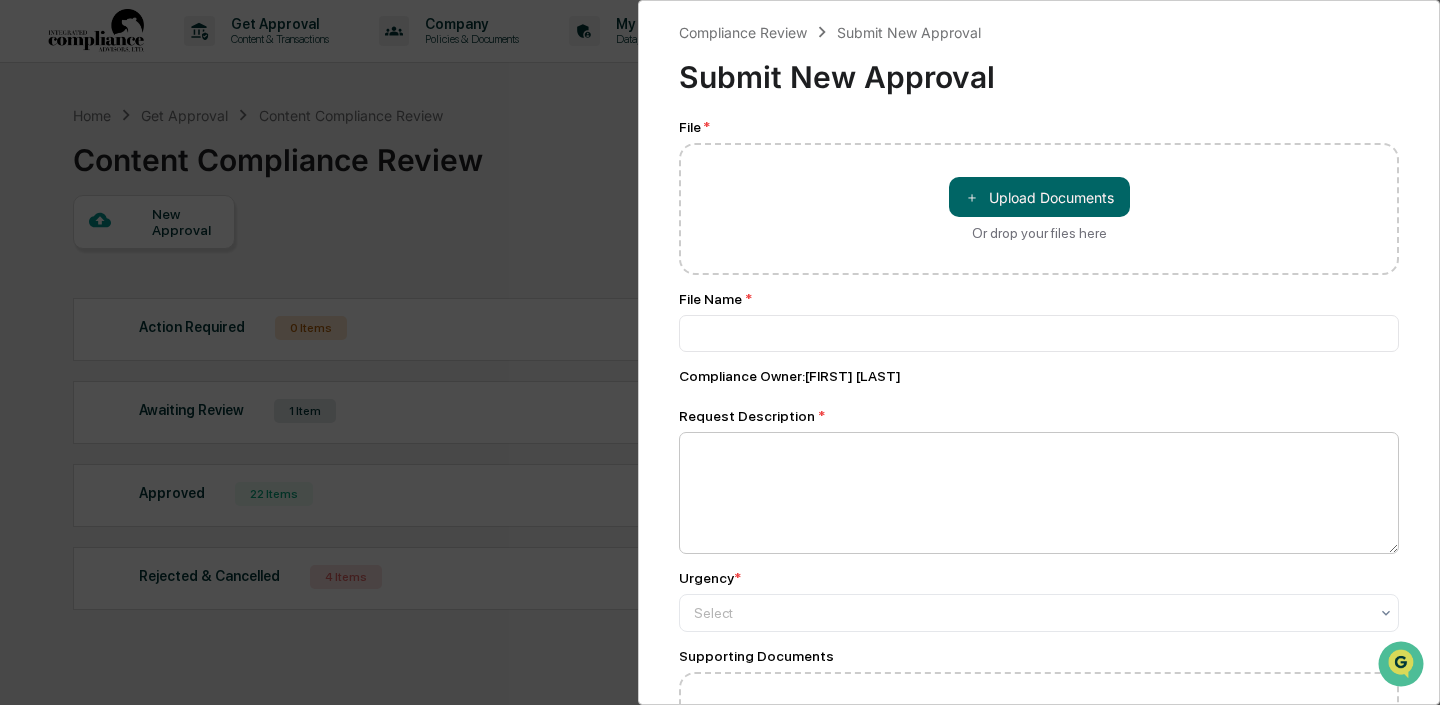 type on "**********" 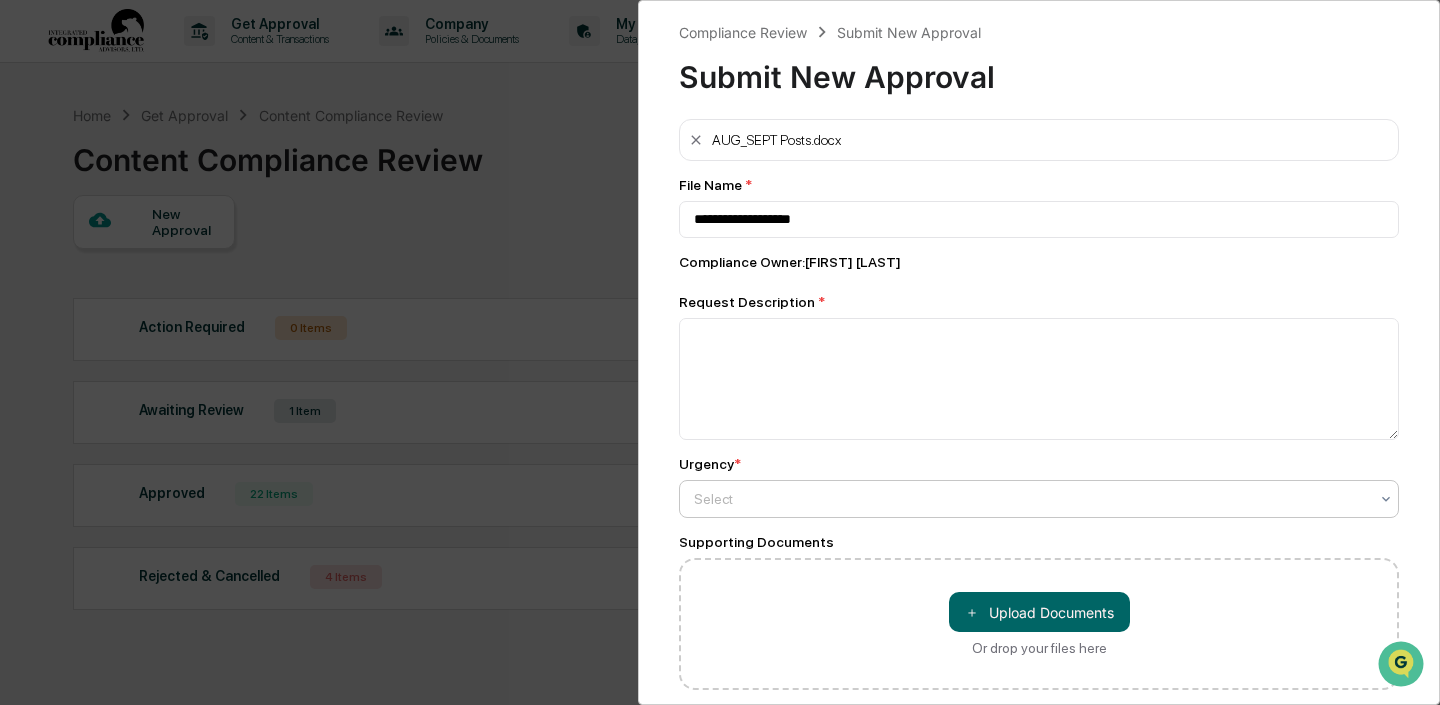 click at bounding box center [1031, 499] 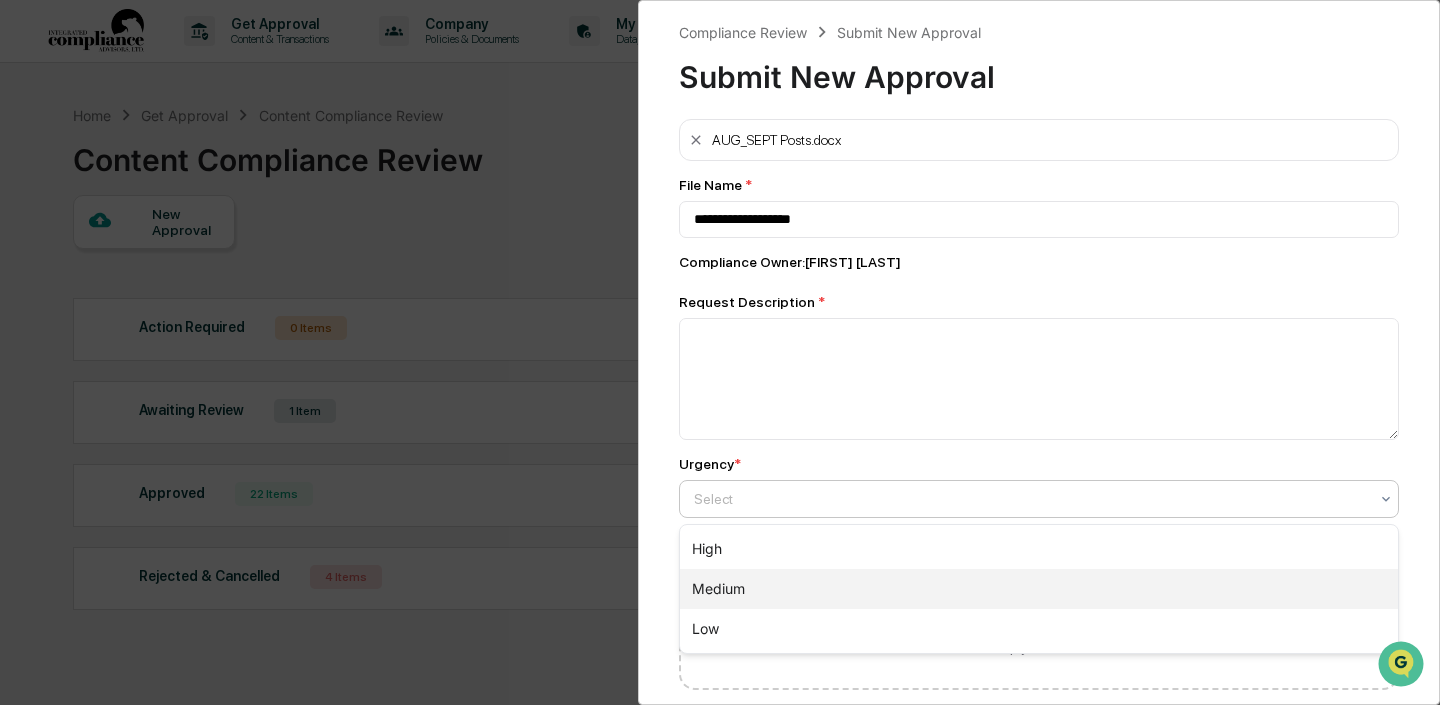 click on "Medium" at bounding box center [1039, 589] 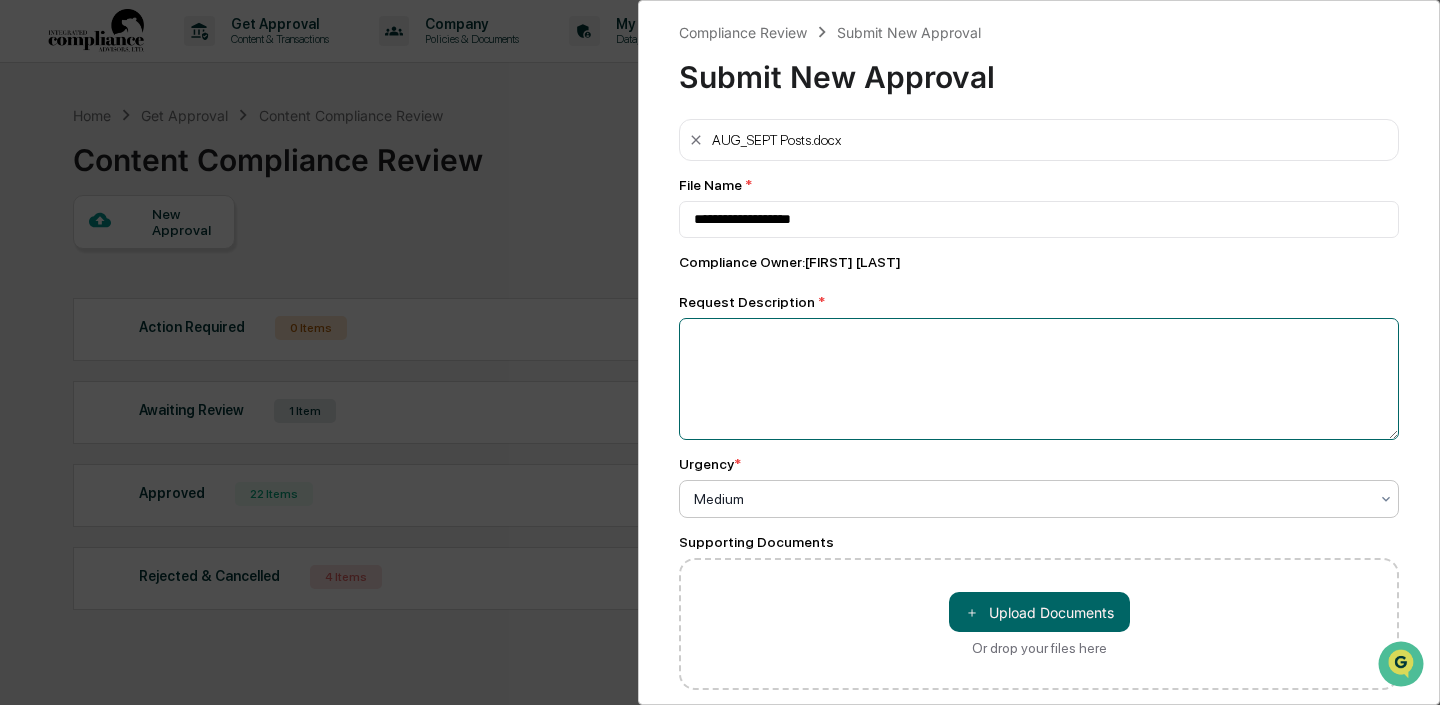 click at bounding box center (1039, 379) 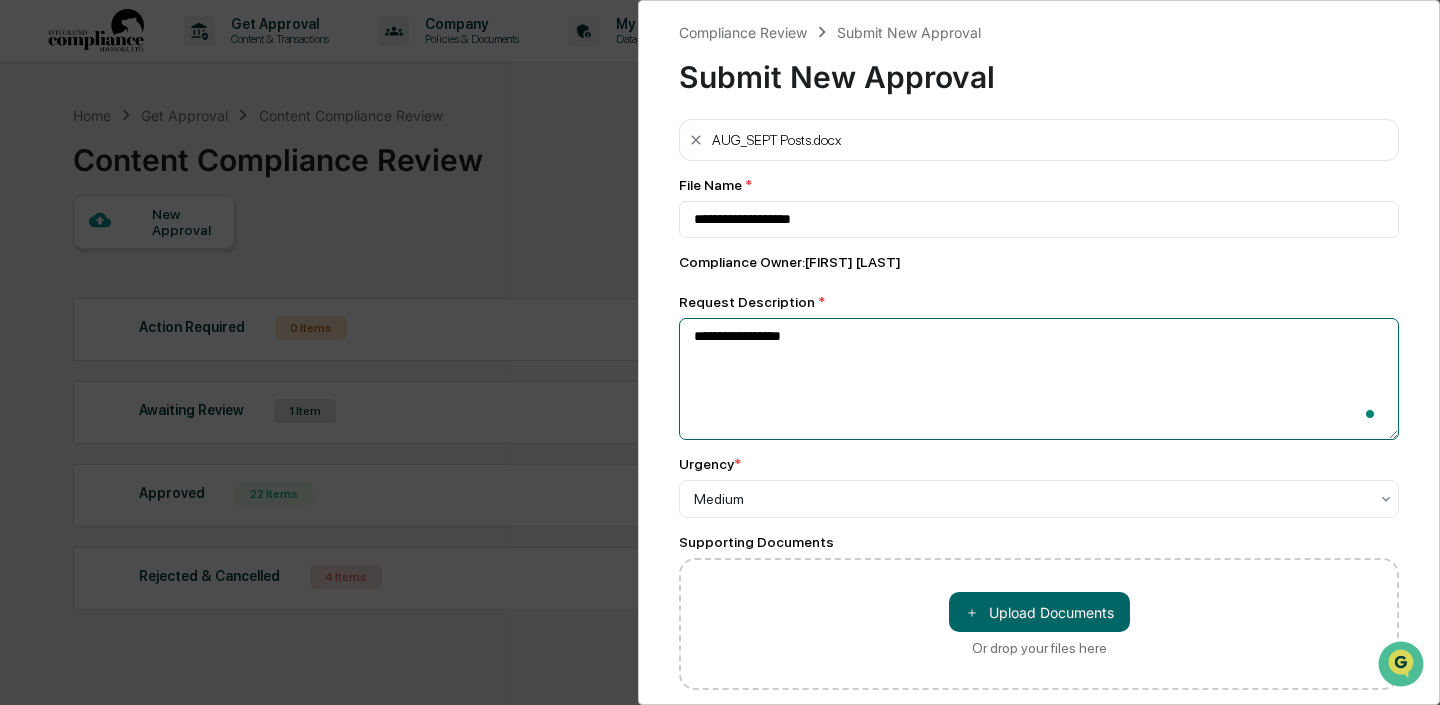 scroll, scrollTop: 75, scrollLeft: 0, axis: vertical 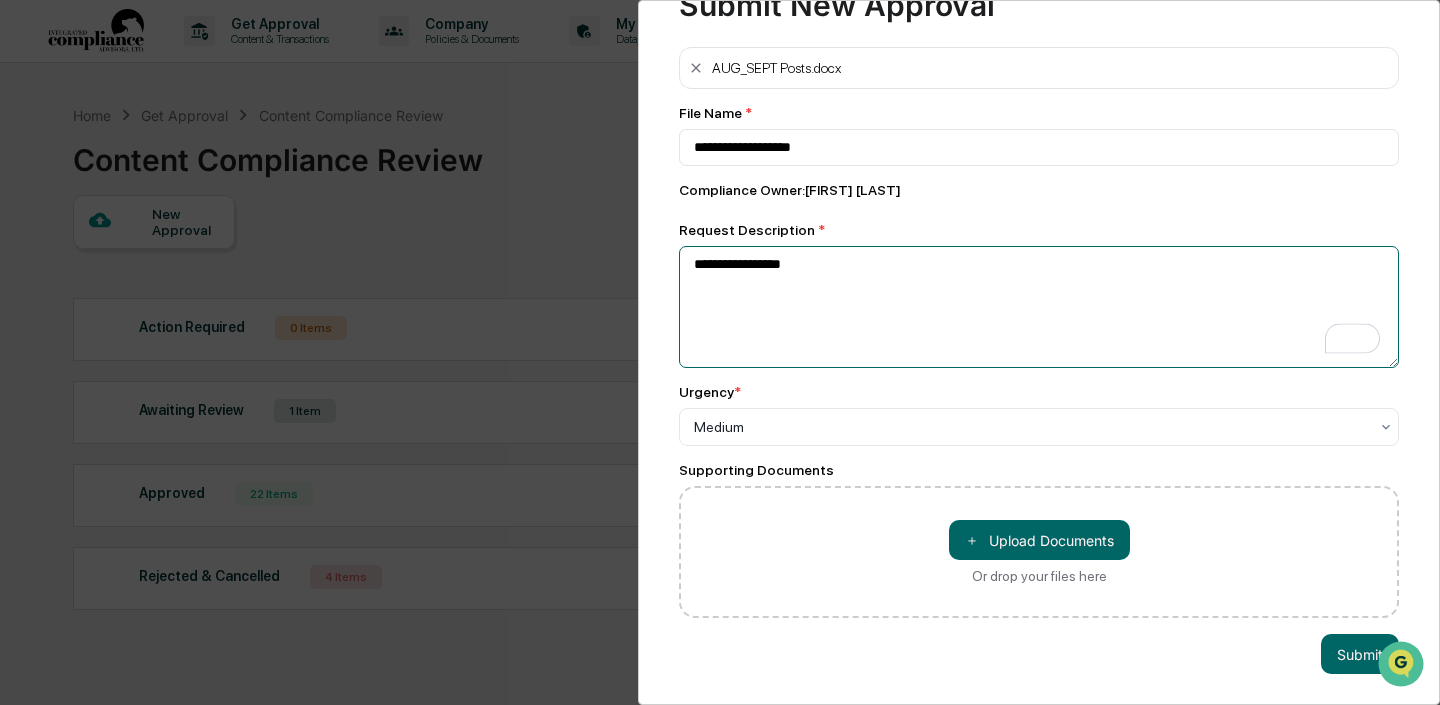 type on "**********" 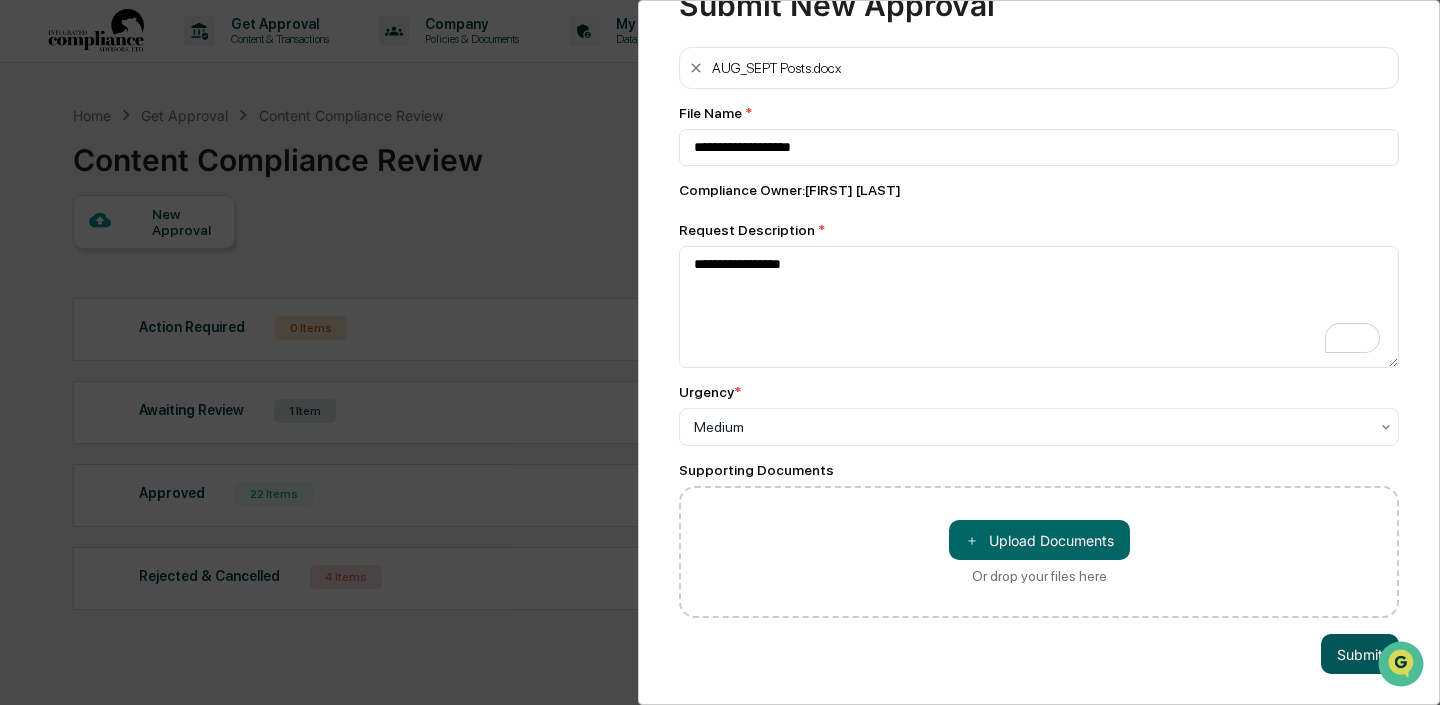 click on "Submit" at bounding box center (1360, 654) 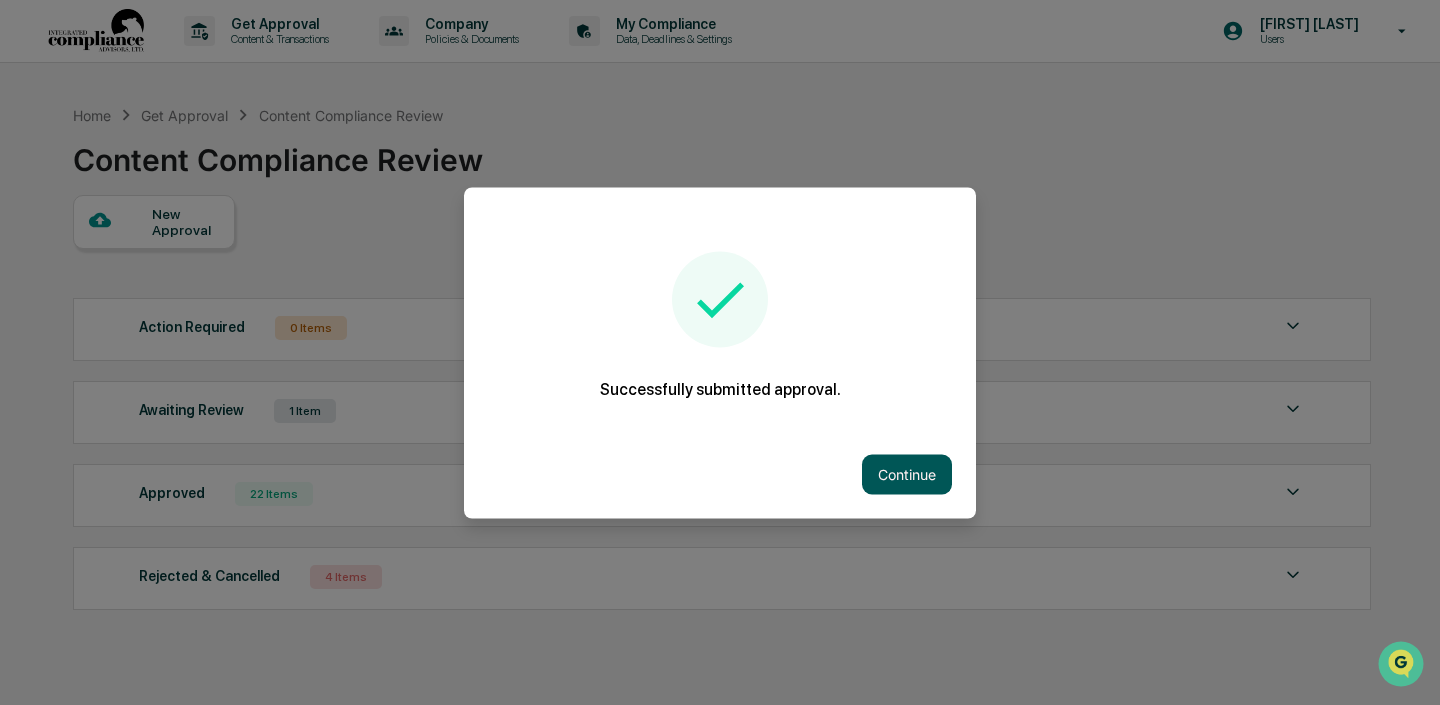 click on "Continue" at bounding box center [907, 474] 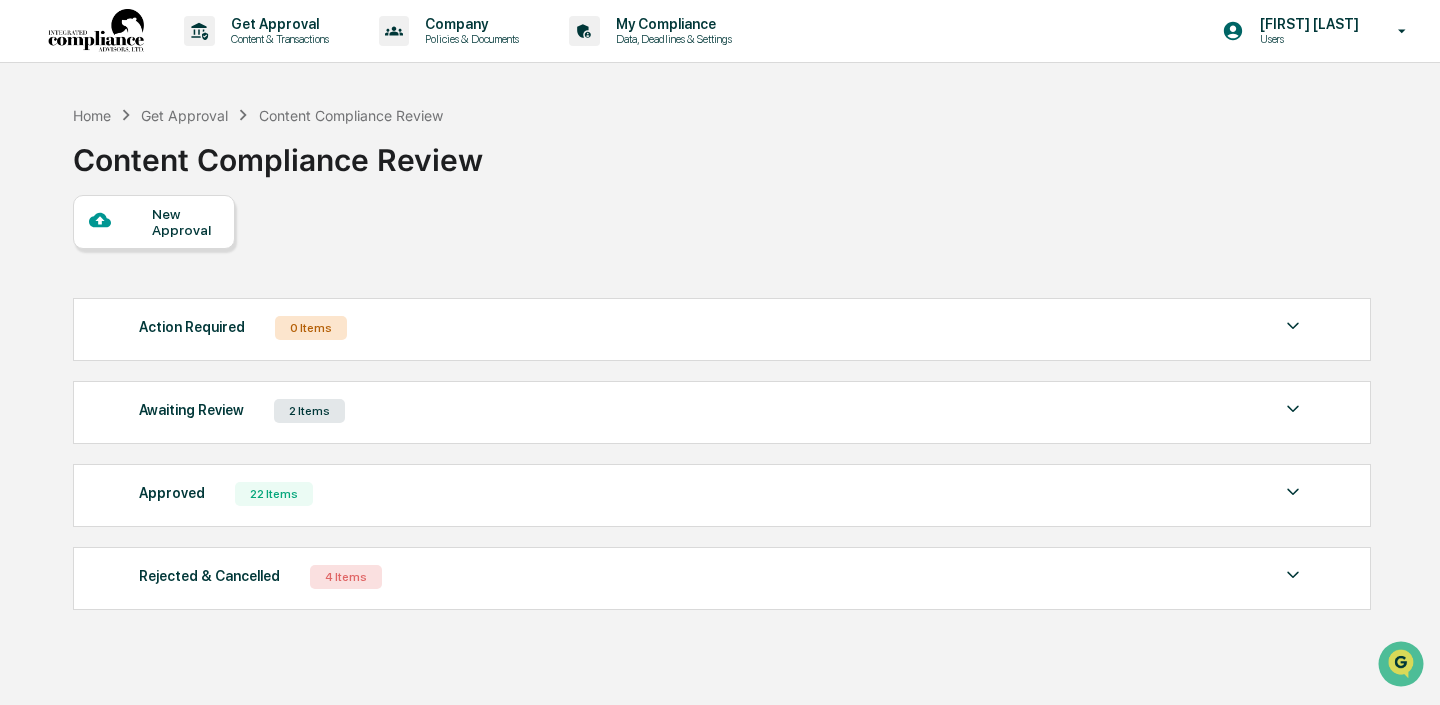 click on "Awaiting Review" at bounding box center [191, 410] 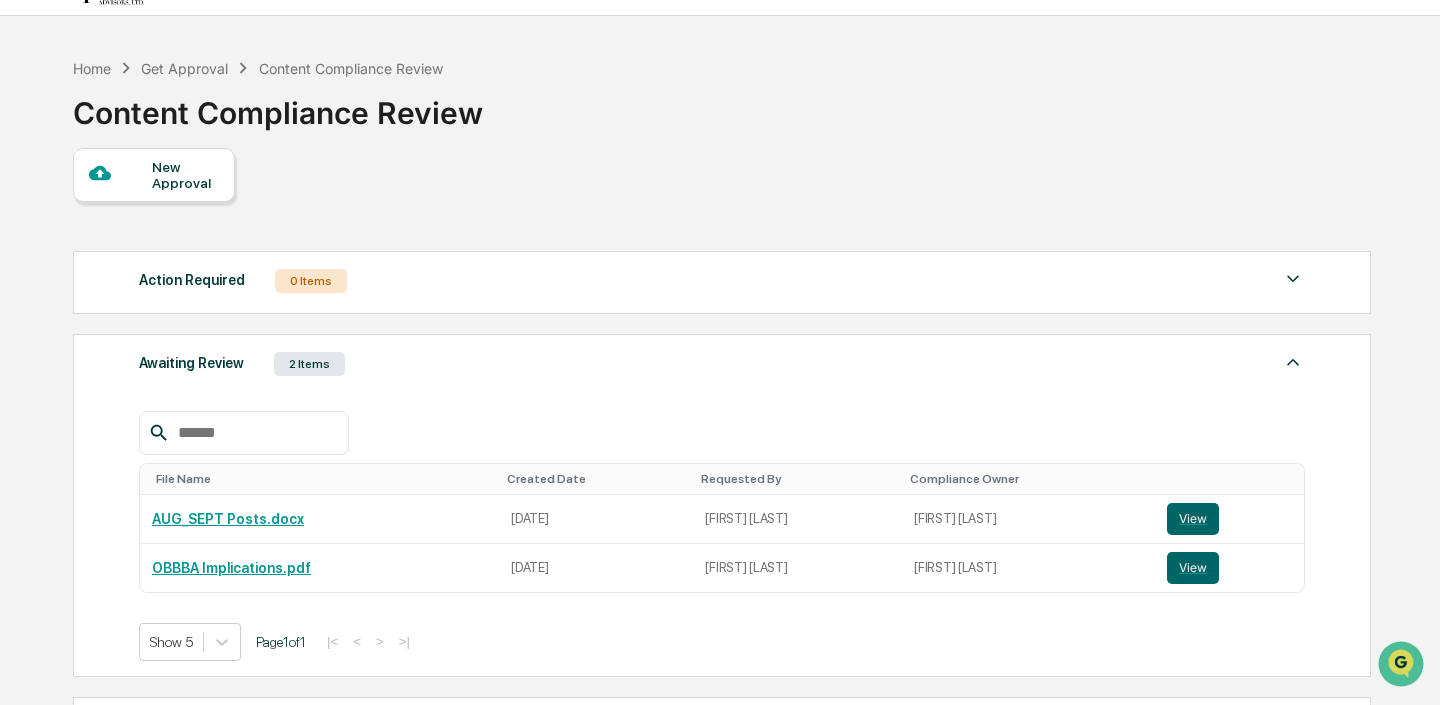 scroll, scrollTop: 45, scrollLeft: 0, axis: vertical 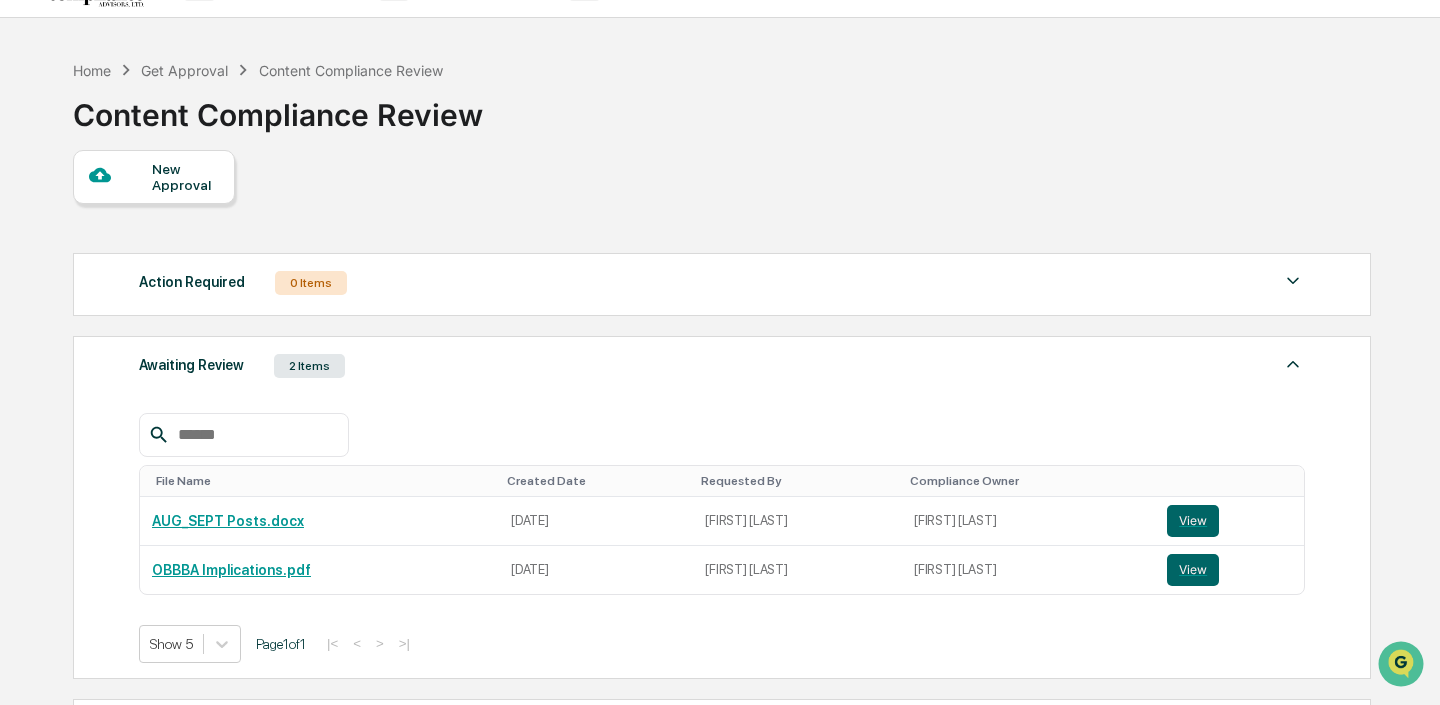 click on "Awaiting Review" at bounding box center [191, 365] 